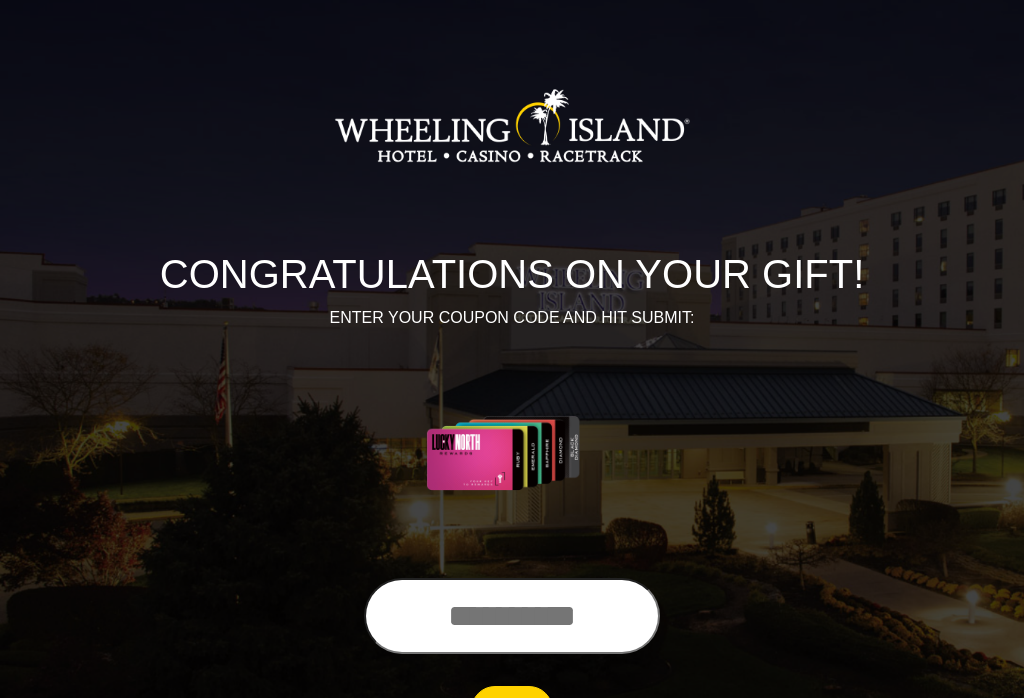 scroll, scrollTop: 0, scrollLeft: 0, axis: both 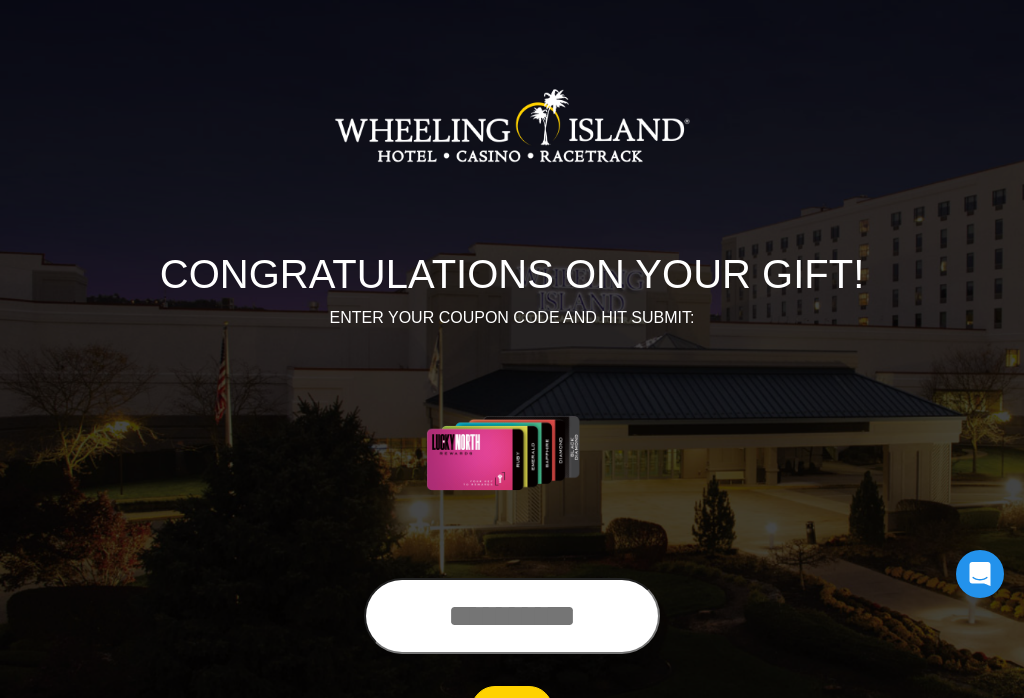 click at bounding box center [512, 616] 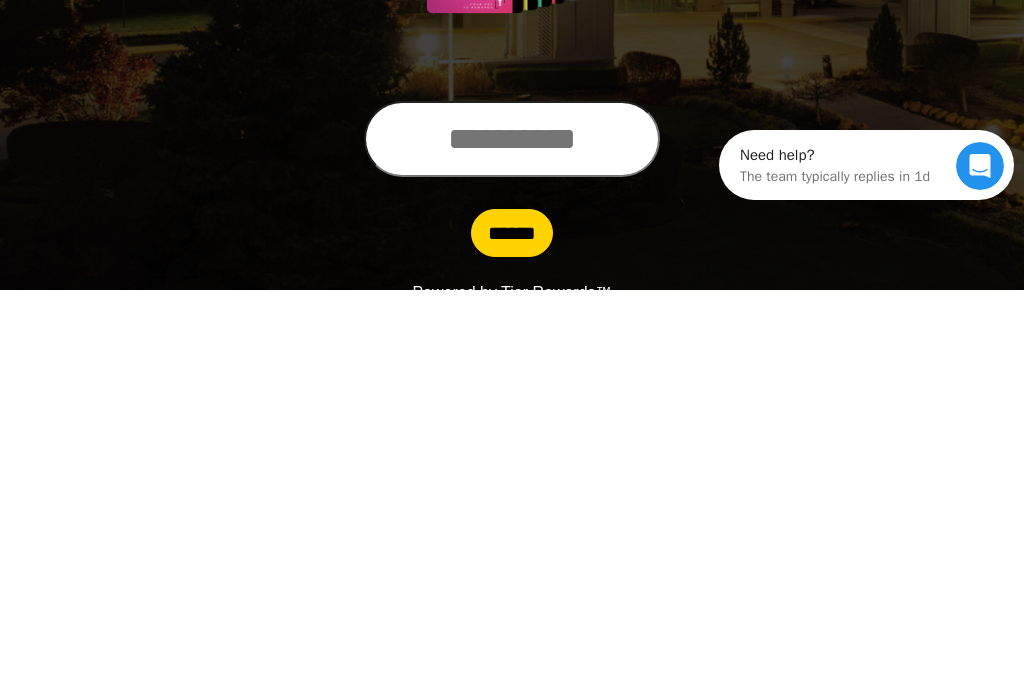 scroll, scrollTop: 0, scrollLeft: 0, axis: both 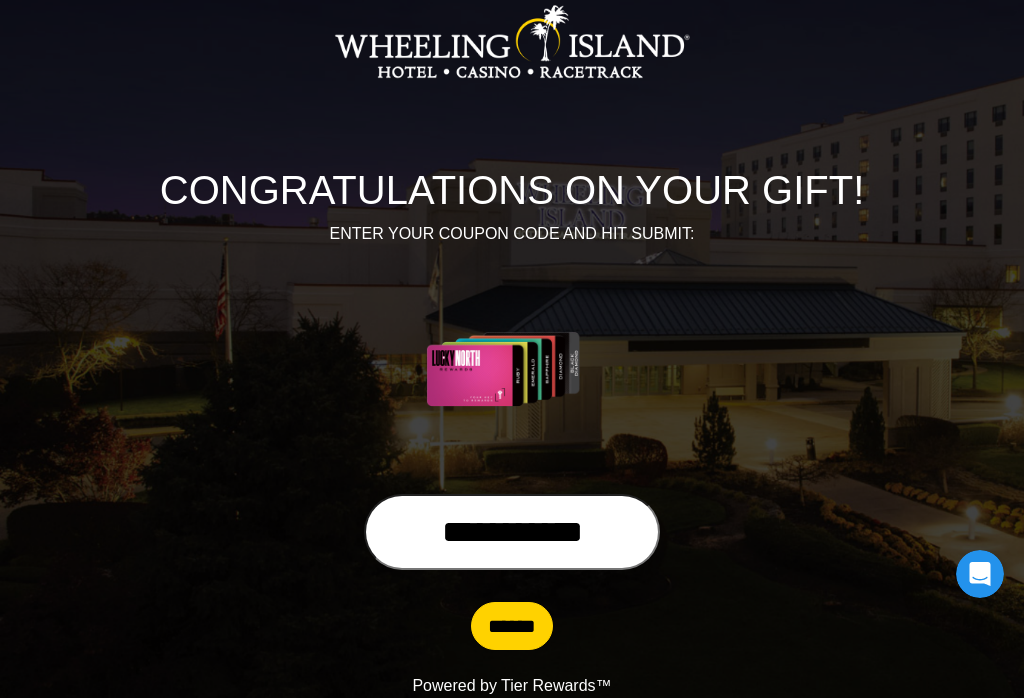 type on "**********" 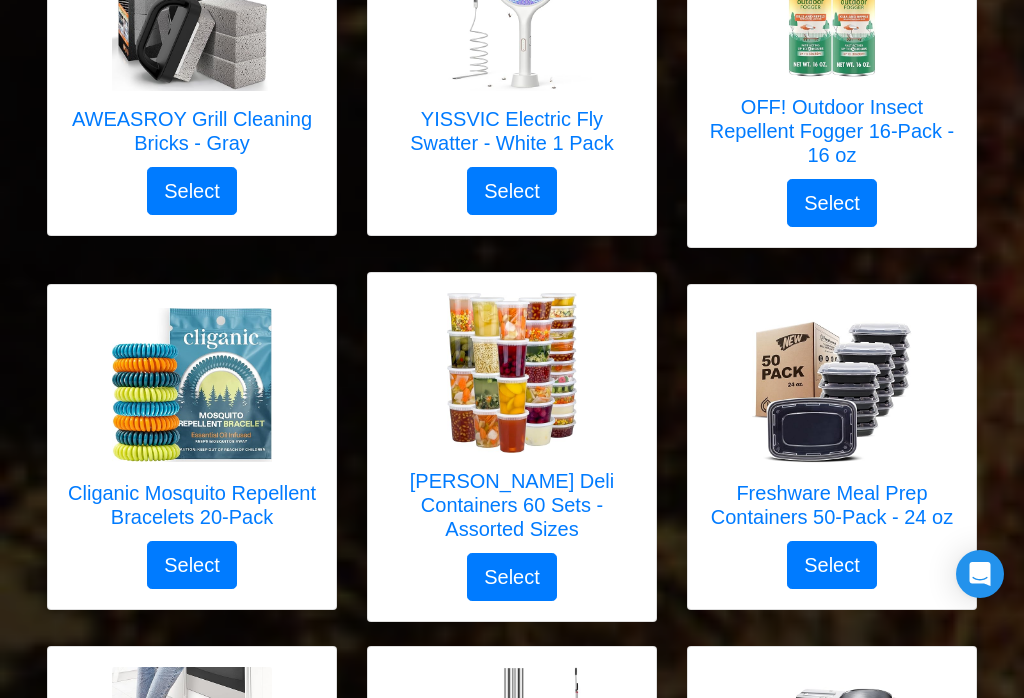 scroll, scrollTop: 4498, scrollLeft: 0, axis: vertical 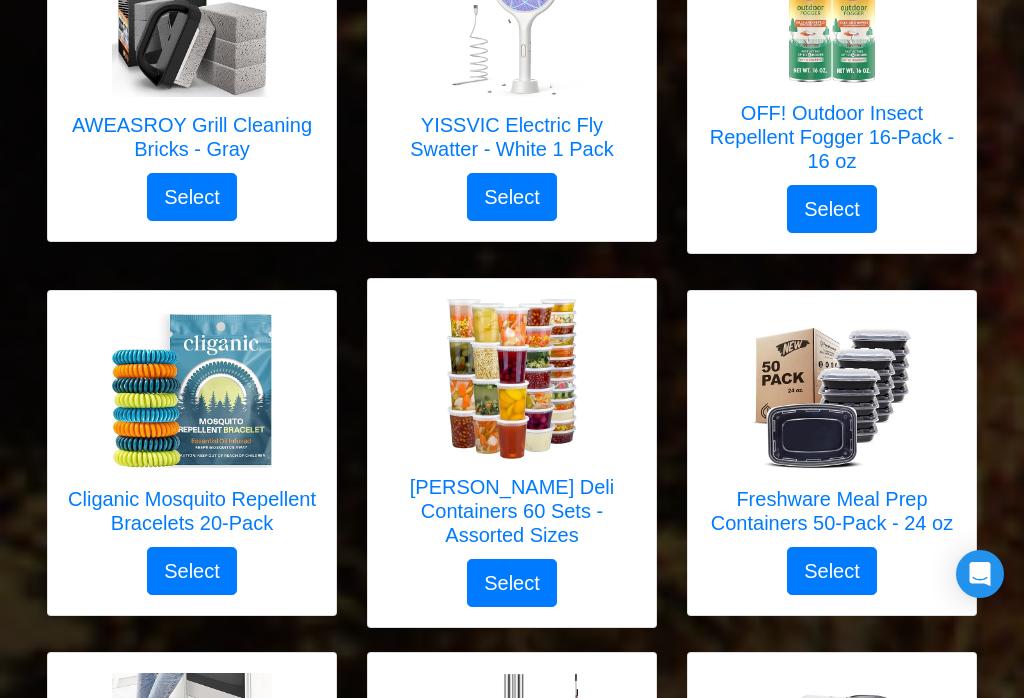 click at bounding box center (512, 379) 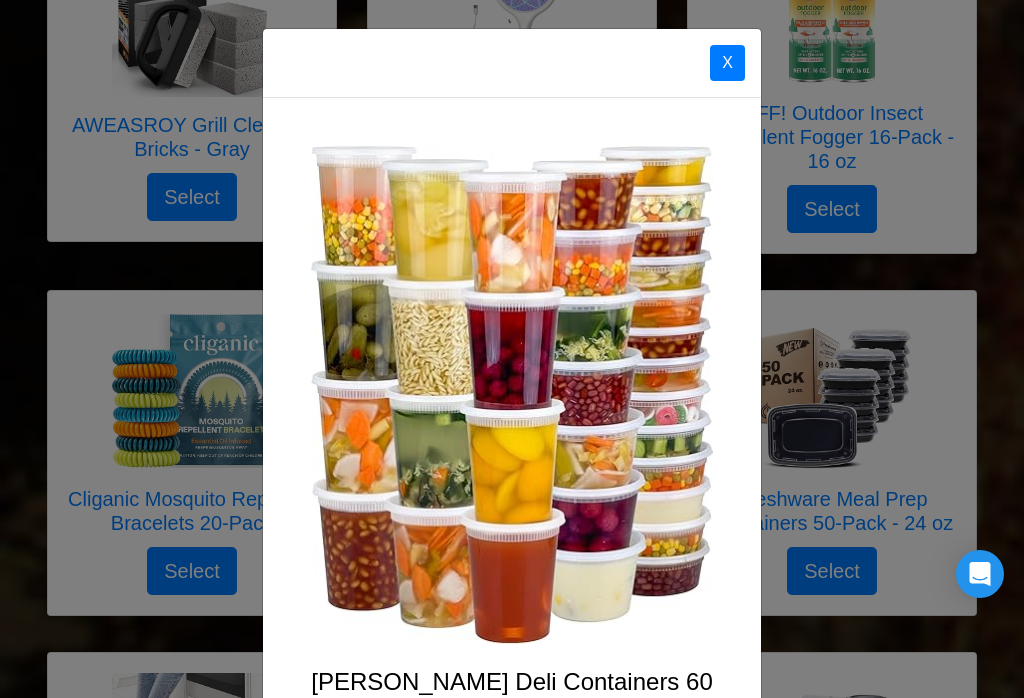 scroll, scrollTop: 0, scrollLeft: 0, axis: both 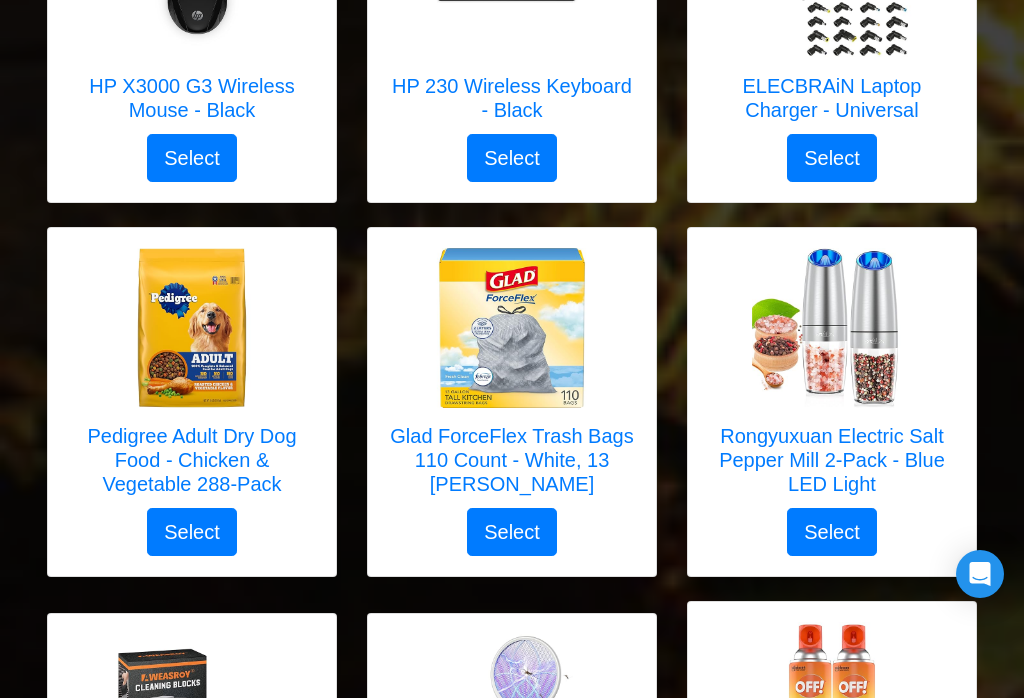 click on "Rongyuxuan Electric Salt Pepper Mill 2-Pack - Blue LED Light" at bounding box center [832, 460] 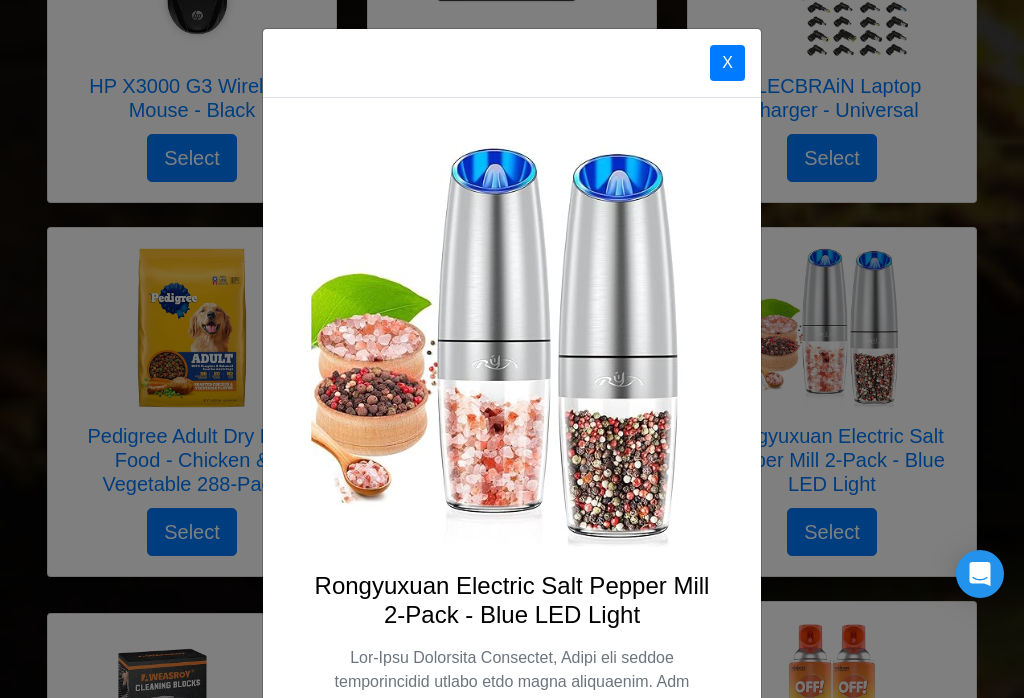 scroll, scrollTop: 0, scrollLeft: 0, axis: both 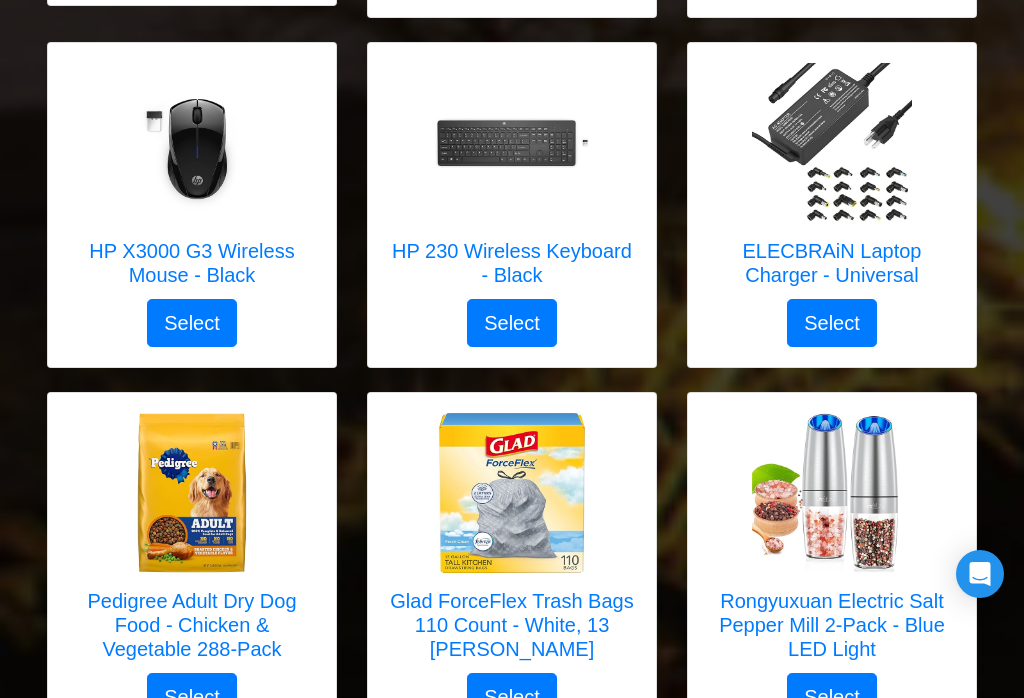 click at bounding box center [832, 143] 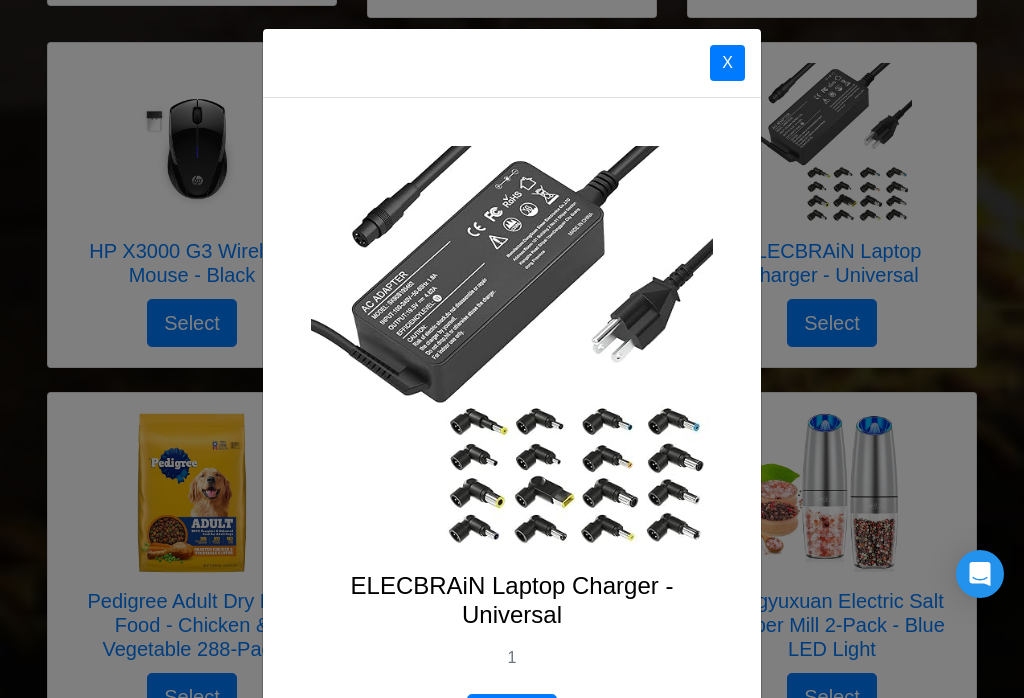 click on "X" at bounding box center [727, 63] 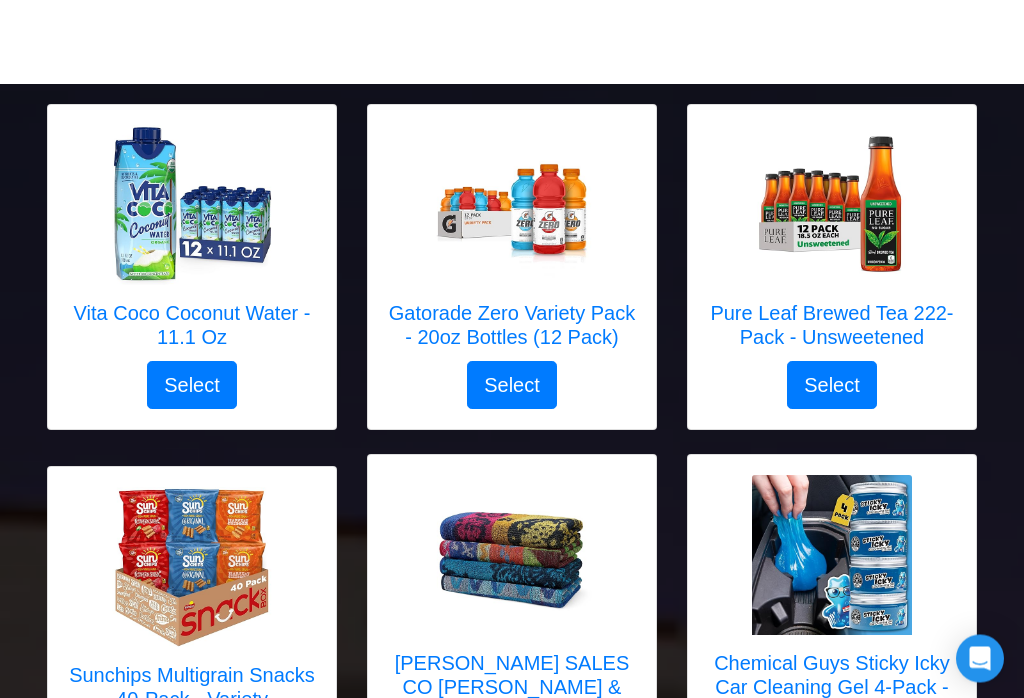 scroll, scrollTop: 1698, scrollLeft: 0, axis: vertical 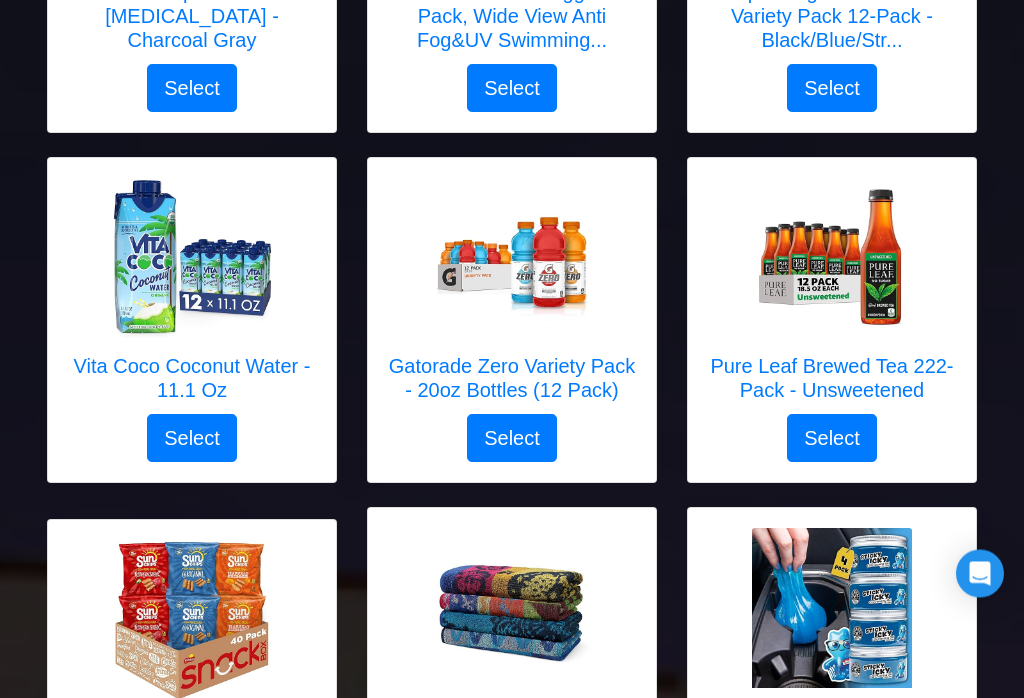 click at bounding box center [832, 259] 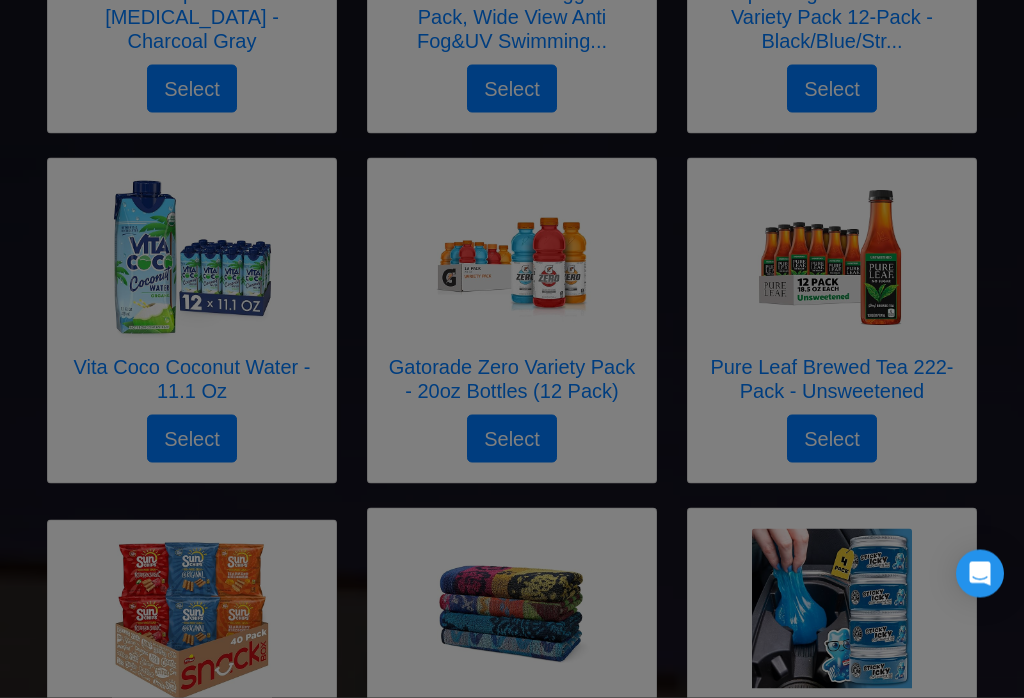 scroll, scrollTop: 1699, scrollLeft: 0, axis: vertical 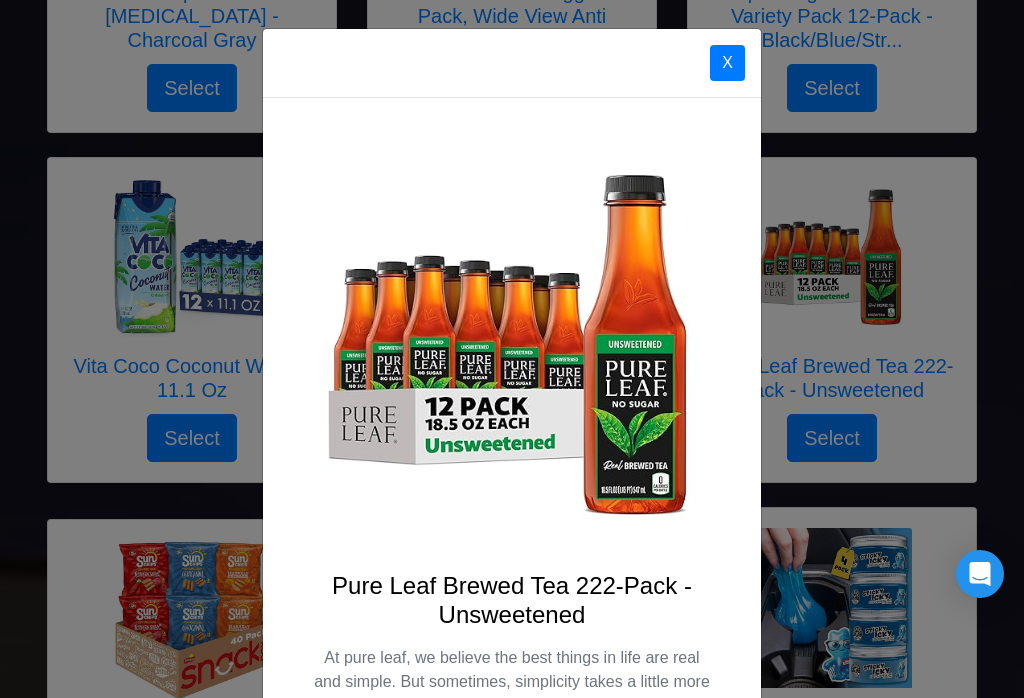 click on "X" at bounding box center (727, 63) 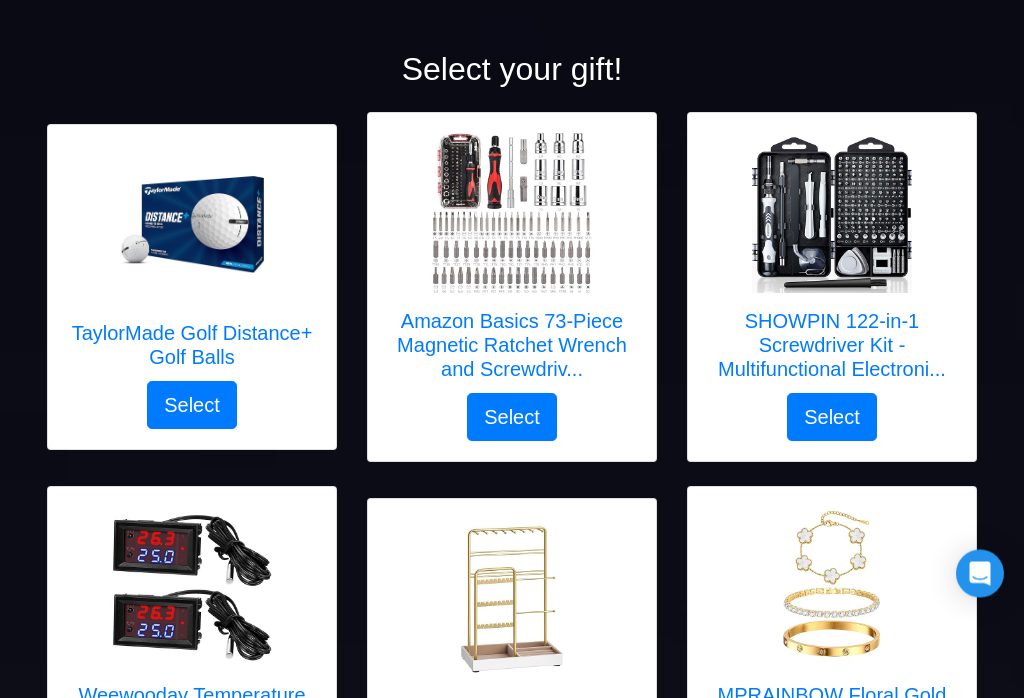 scroll, scrollTop: 224, scrollLeft: 0, axis: vertical 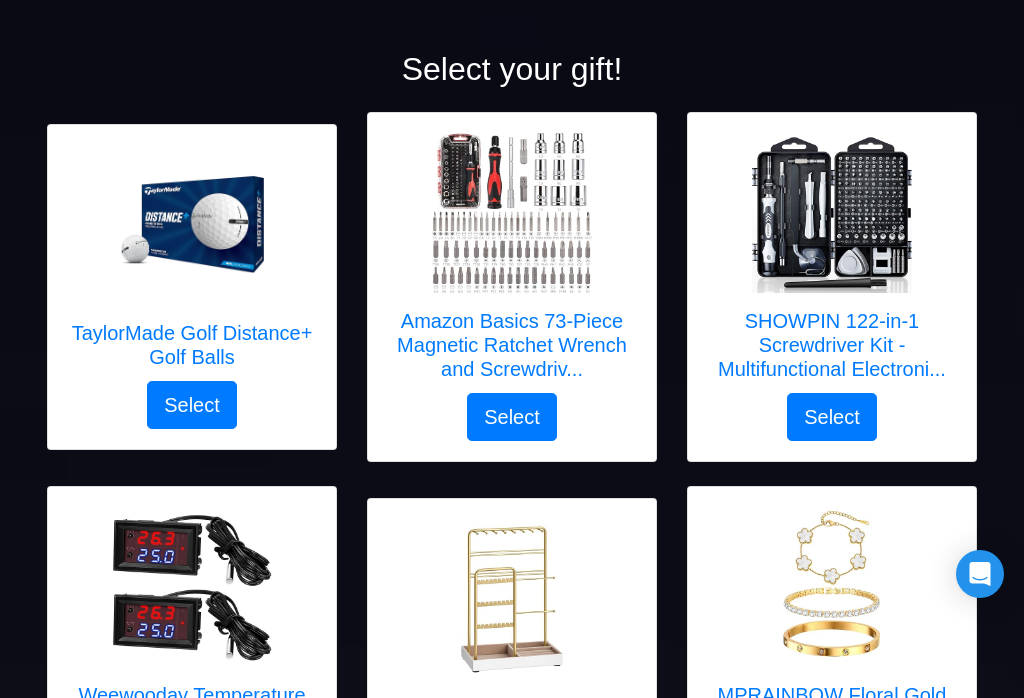 click on "SHOWPIN 122-in-1 Screwdriver Kit - Multifunctional Electroni..." at bounding box center (832, 345) 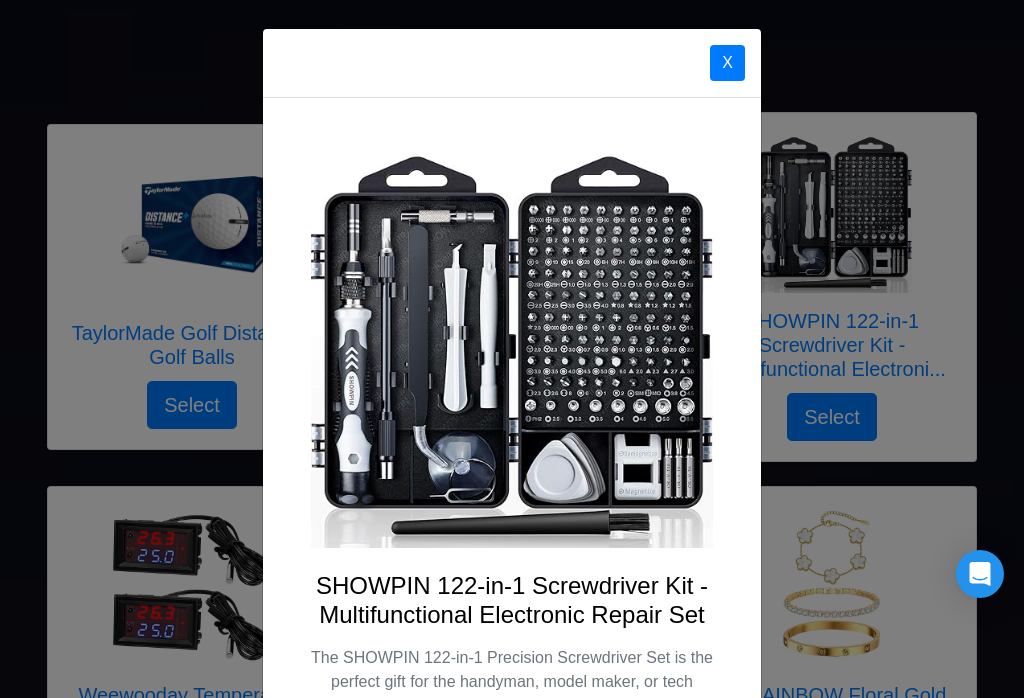 click on "X" at bounding box center (727, 63) 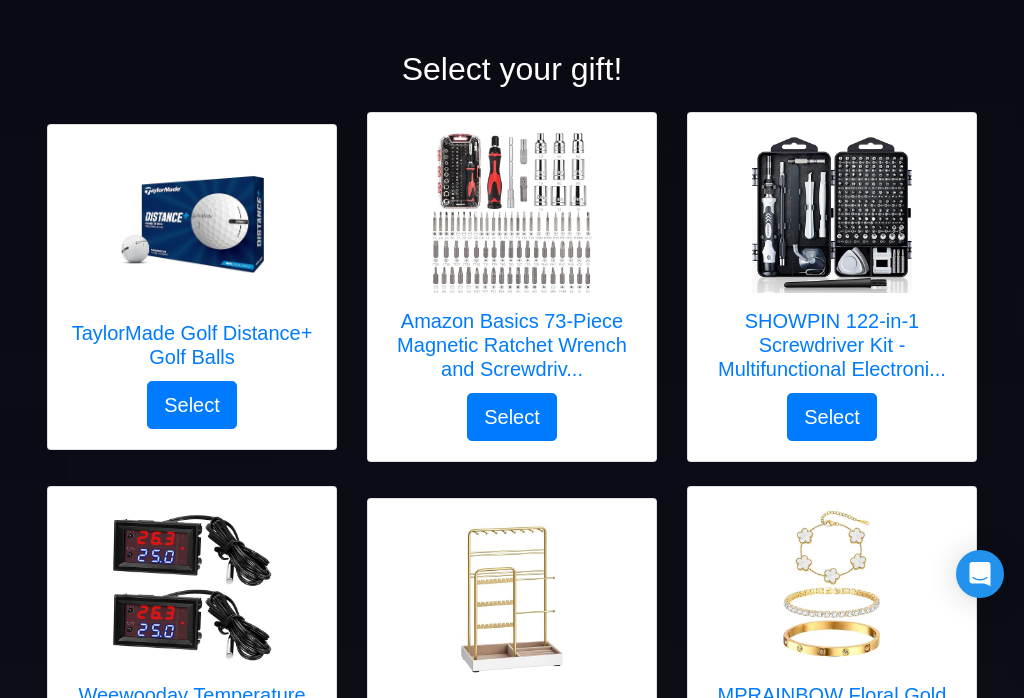 click at bounding box center (512, 213) 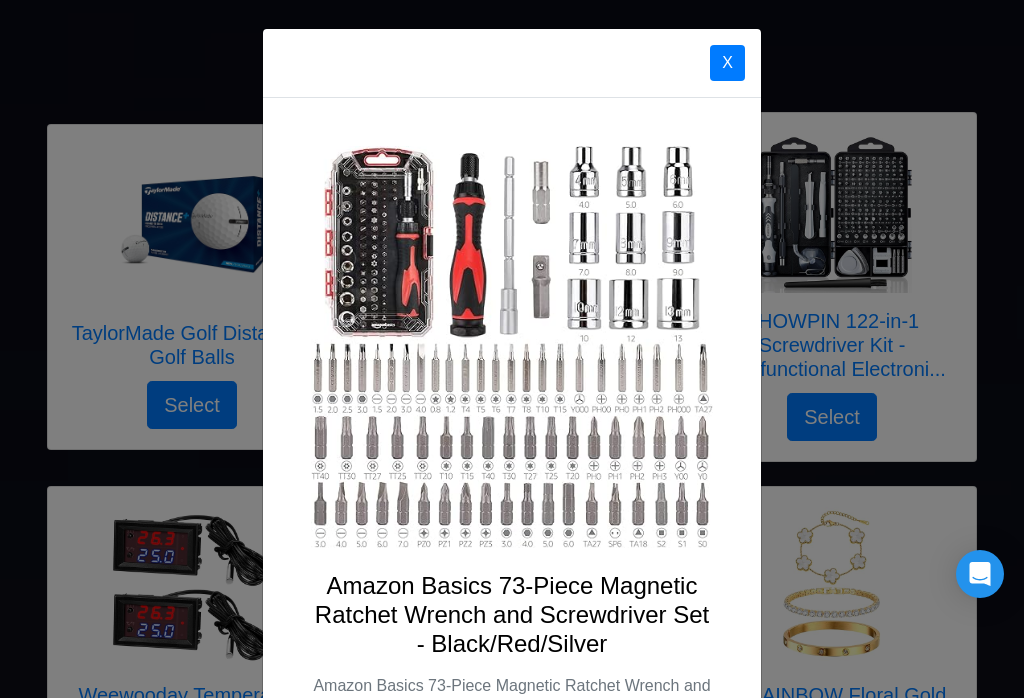 click on "X" at bounding box center [727, 63] 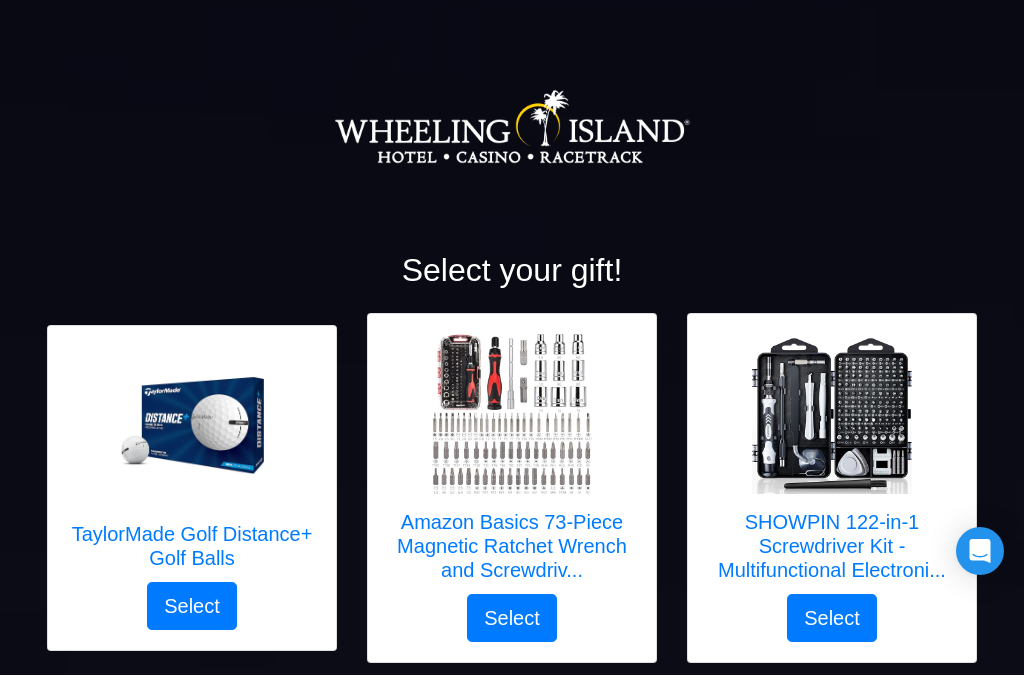 scroll, scrollTop: 63, scrollLeft: 0, axis: vertical 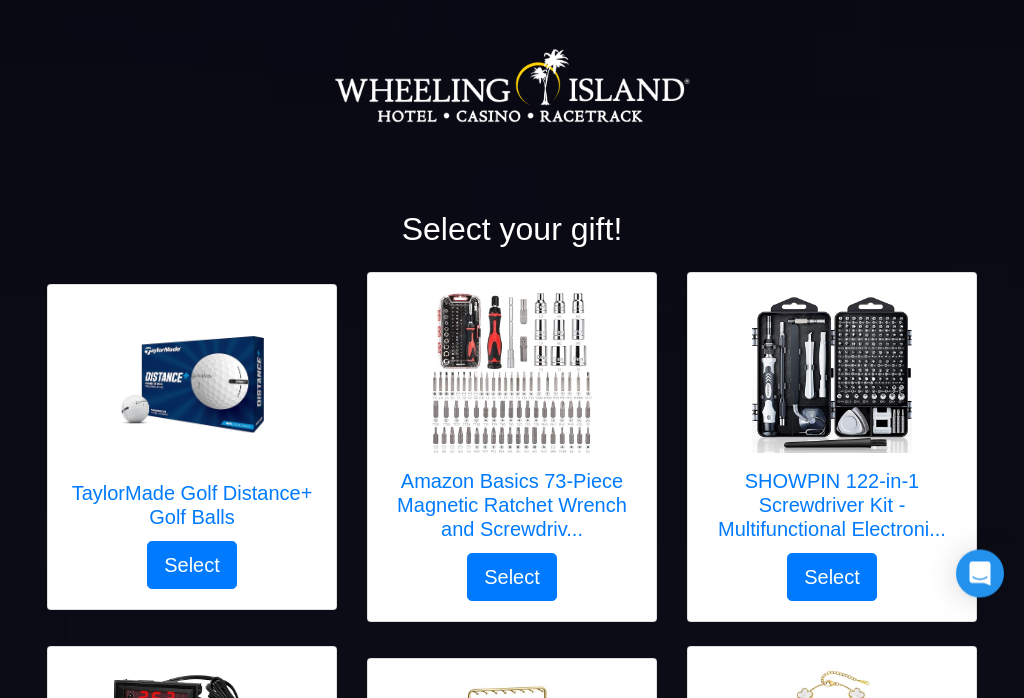 click at bounding box center [832, 374] 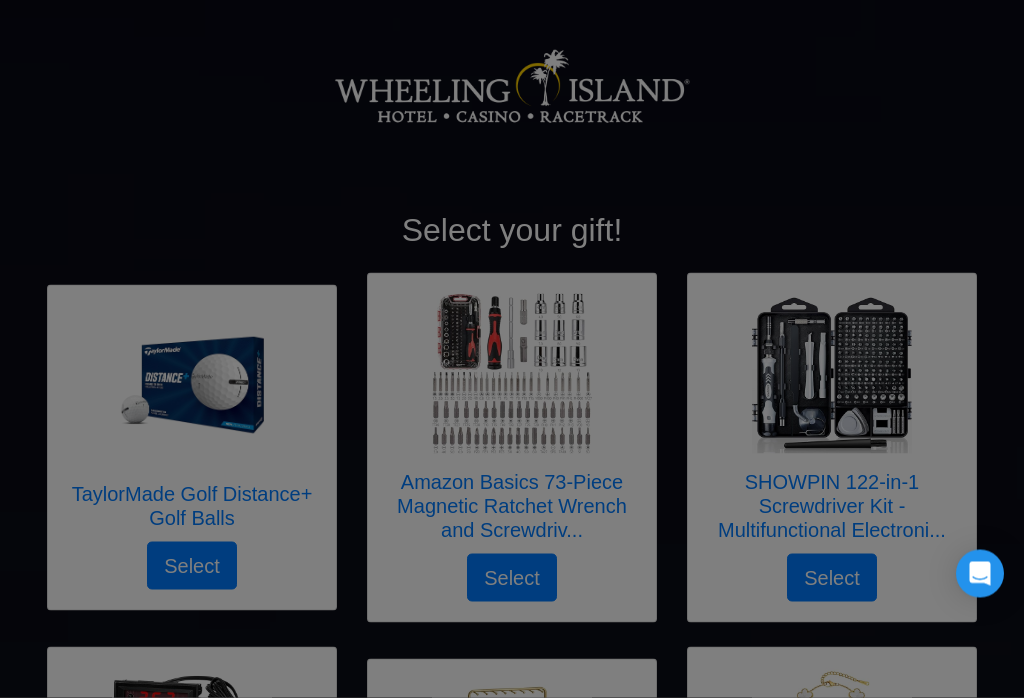 scroll, scrollTop: 64, scrollLeft: 0, axis: vertical 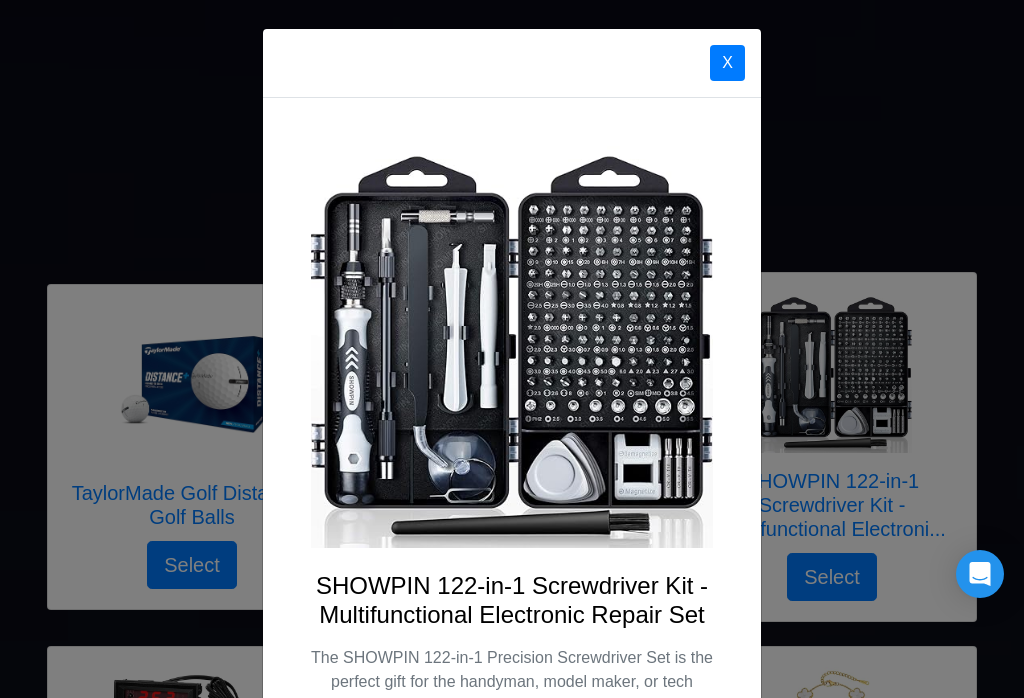 click on "X" at bounding box center [727, 63] 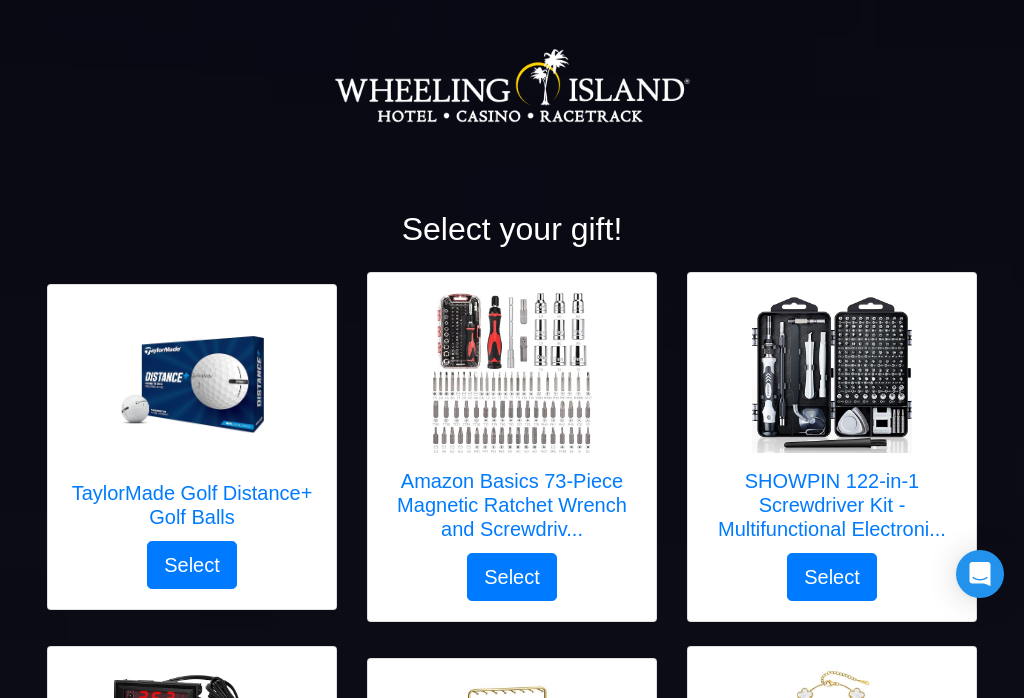 click at bounding box center (512, 373) 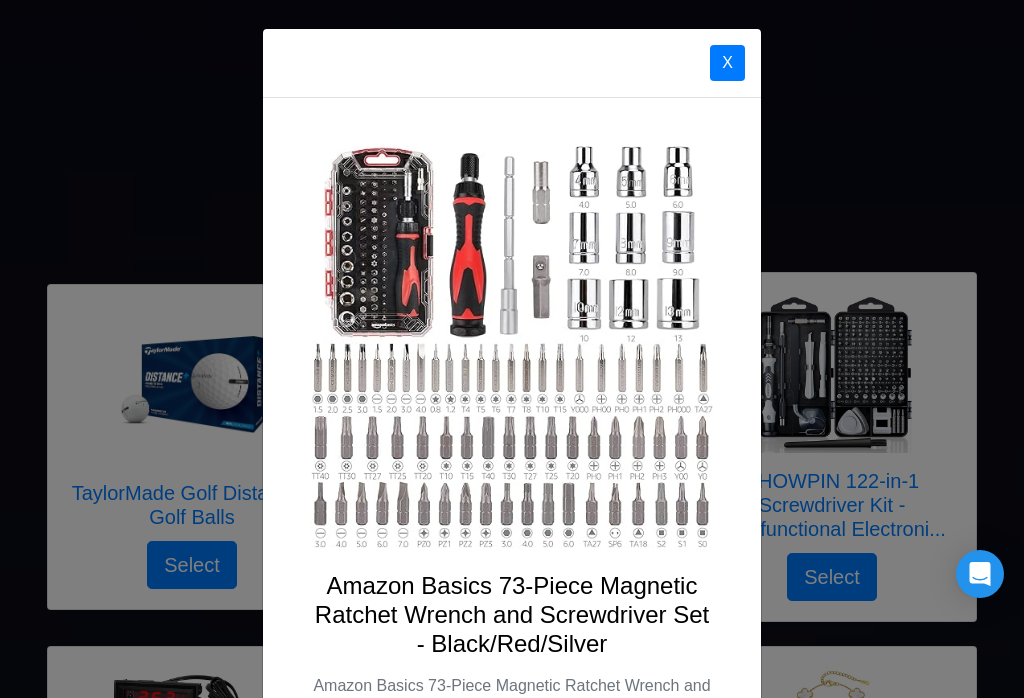 scroll, scrollTop: 0, scrollLeft: 0, axis: both 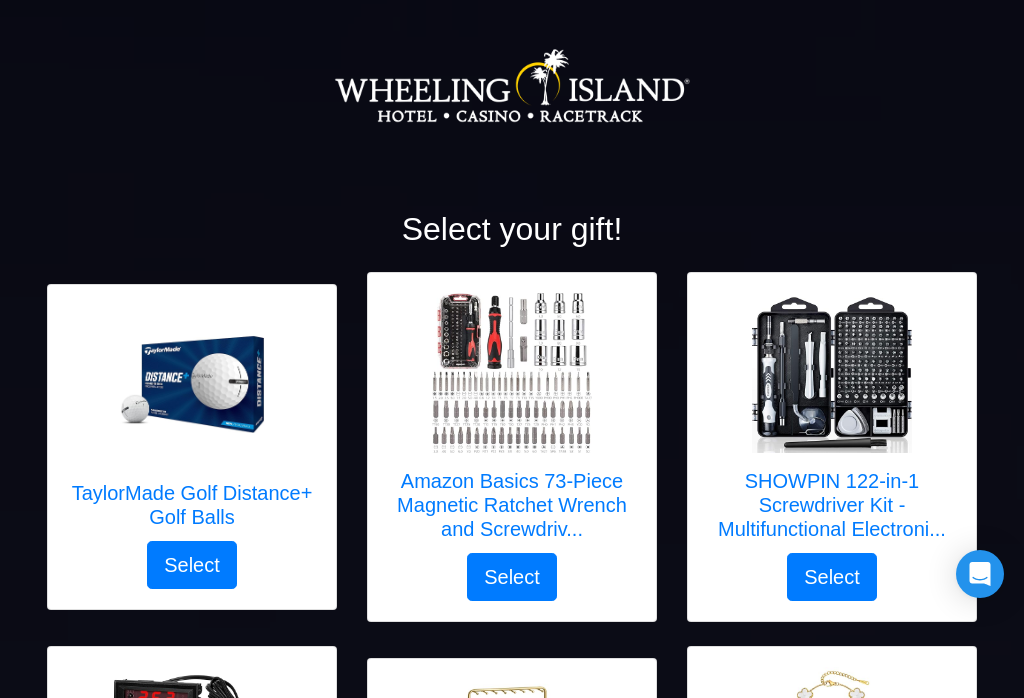 click on "Select" at bounding box center (512, 577) 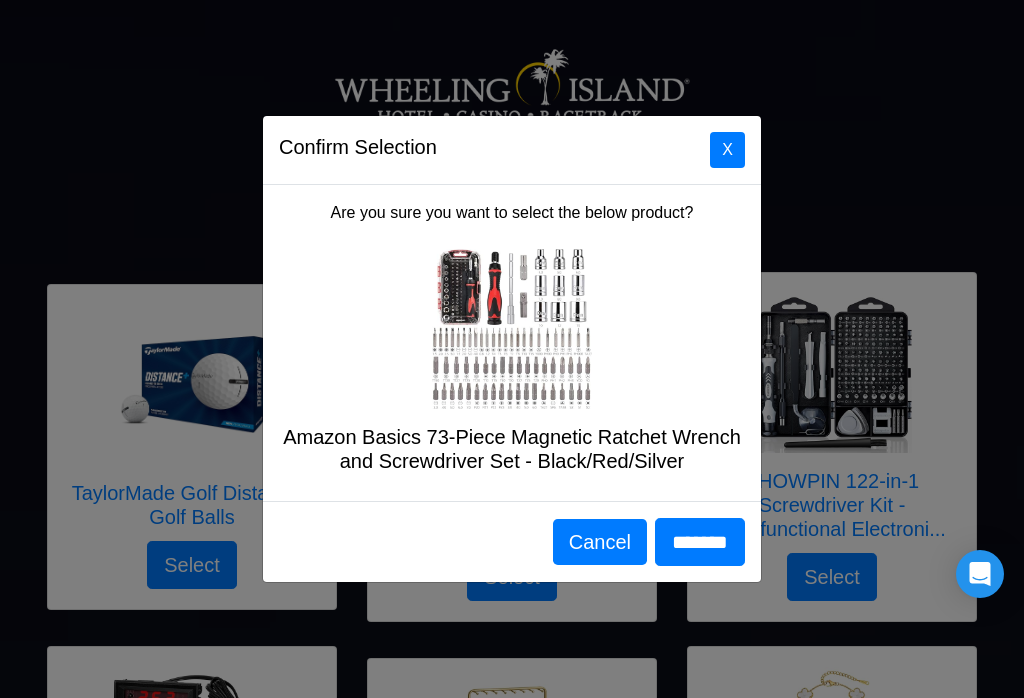 click on "X" at bounding box center [727, 150] 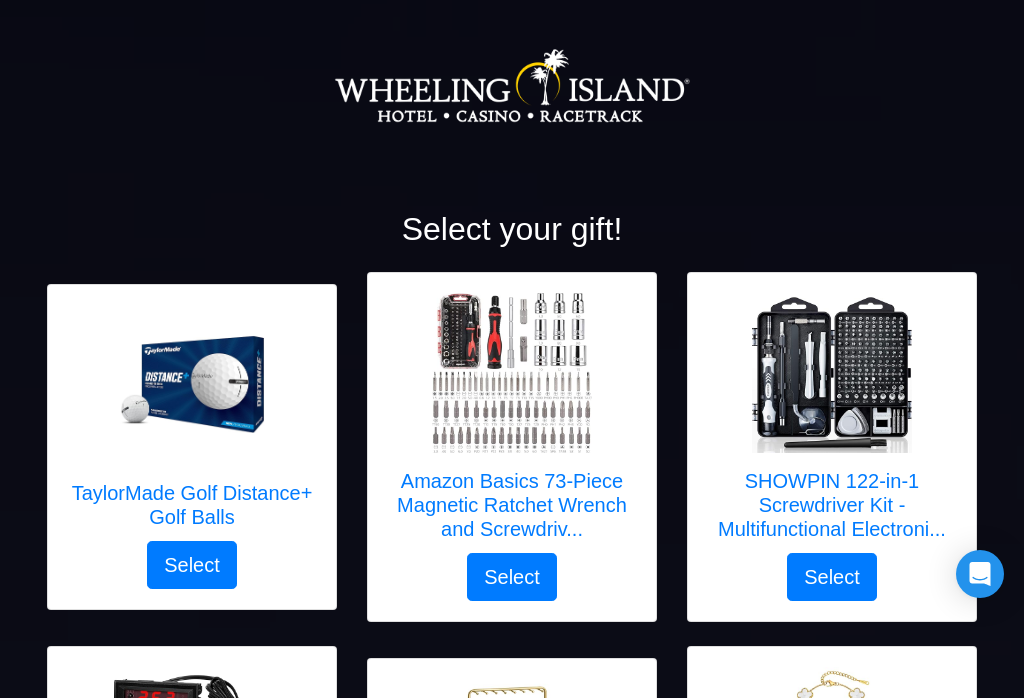 click at bounding box center (512, 373) 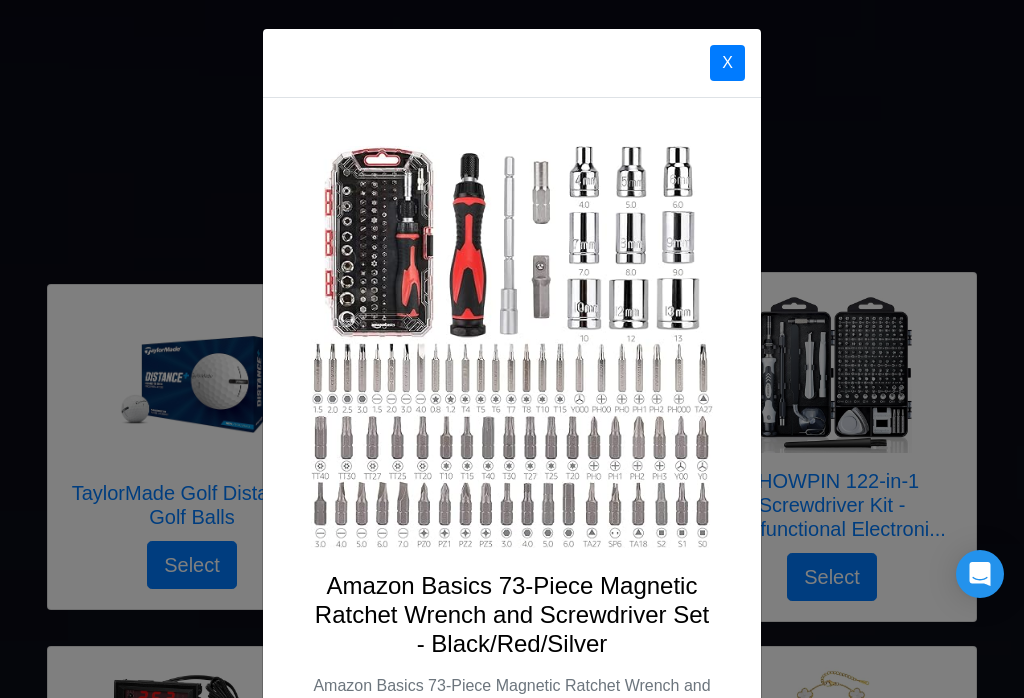click on "X" at bounding box center (727, 63) 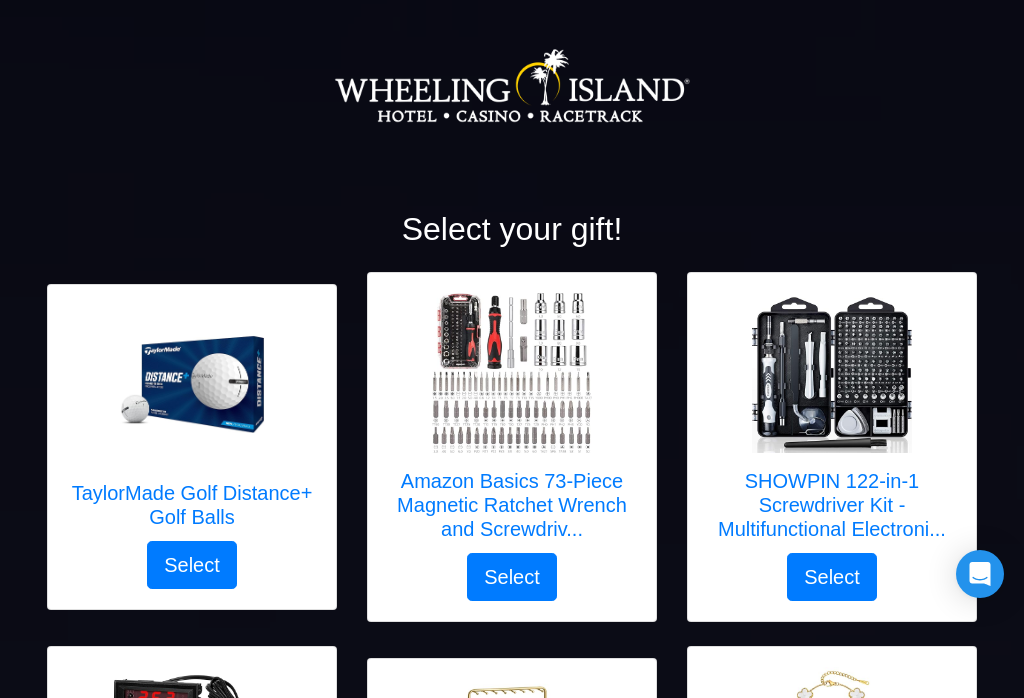 click at bounding box center (832, 373) 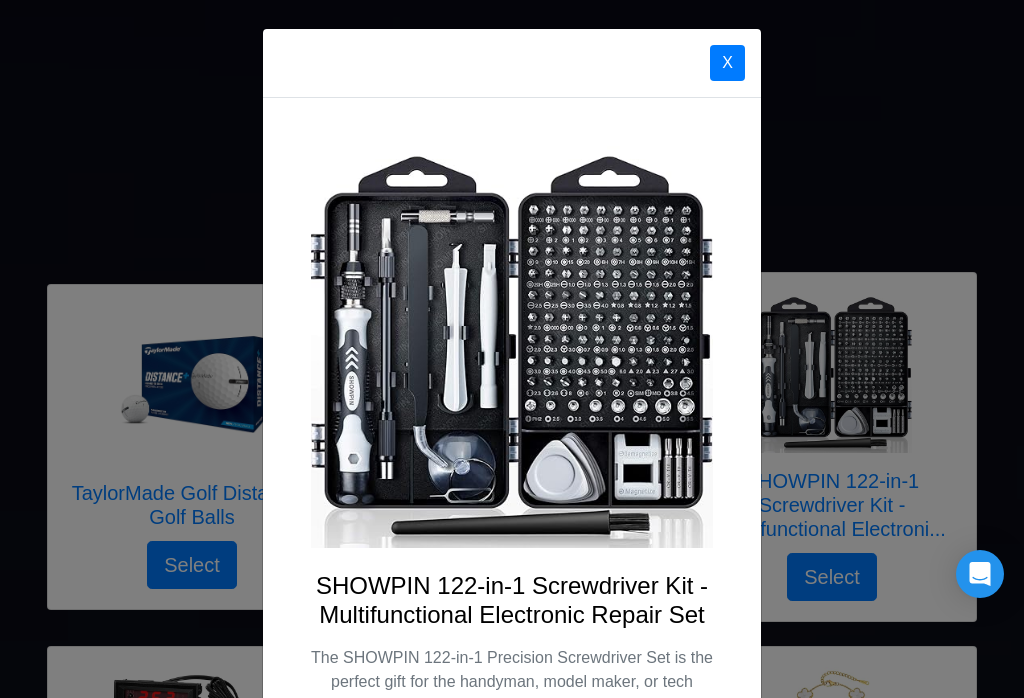 scroll, scrollTop: 63, scrollLeft: 0, axis: vertical 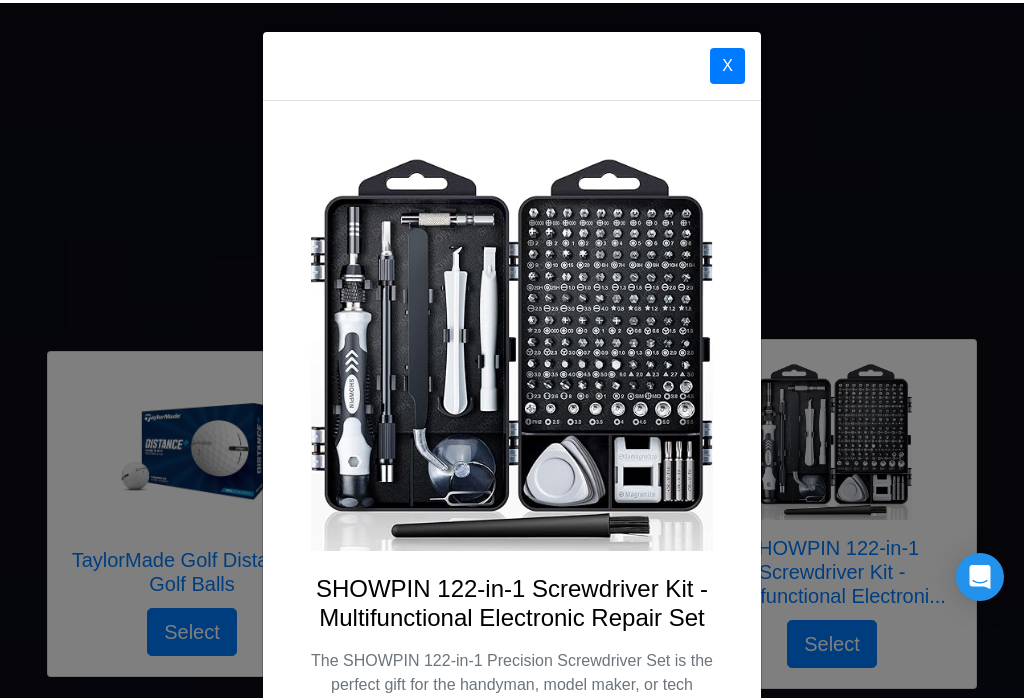 click on "X" at bounding box center (727, 63) 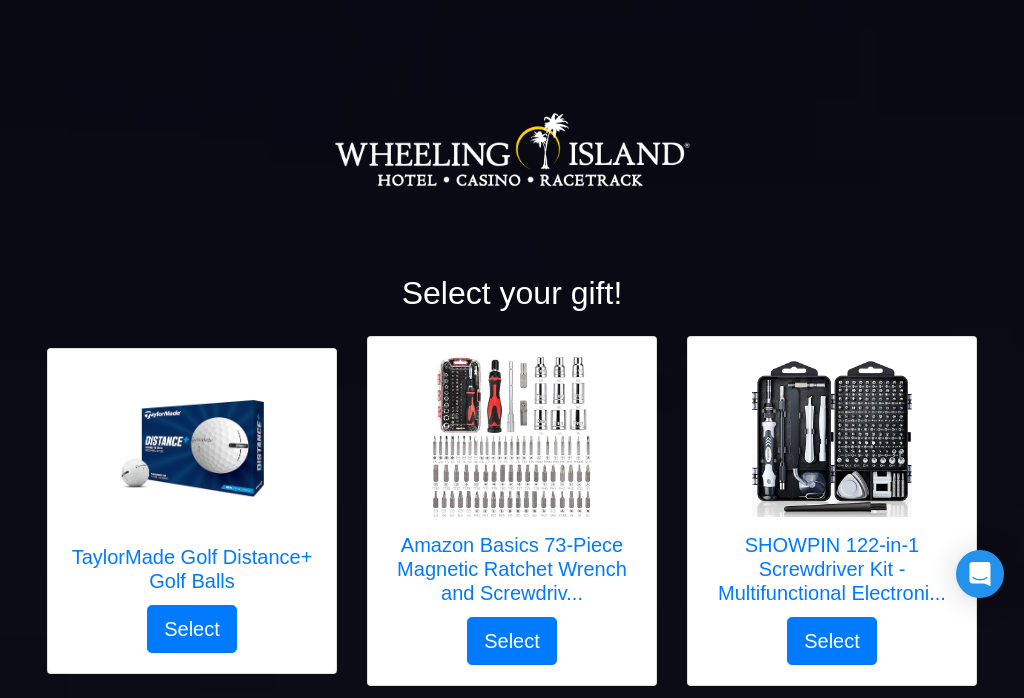 click at bounding box center (512, 437) 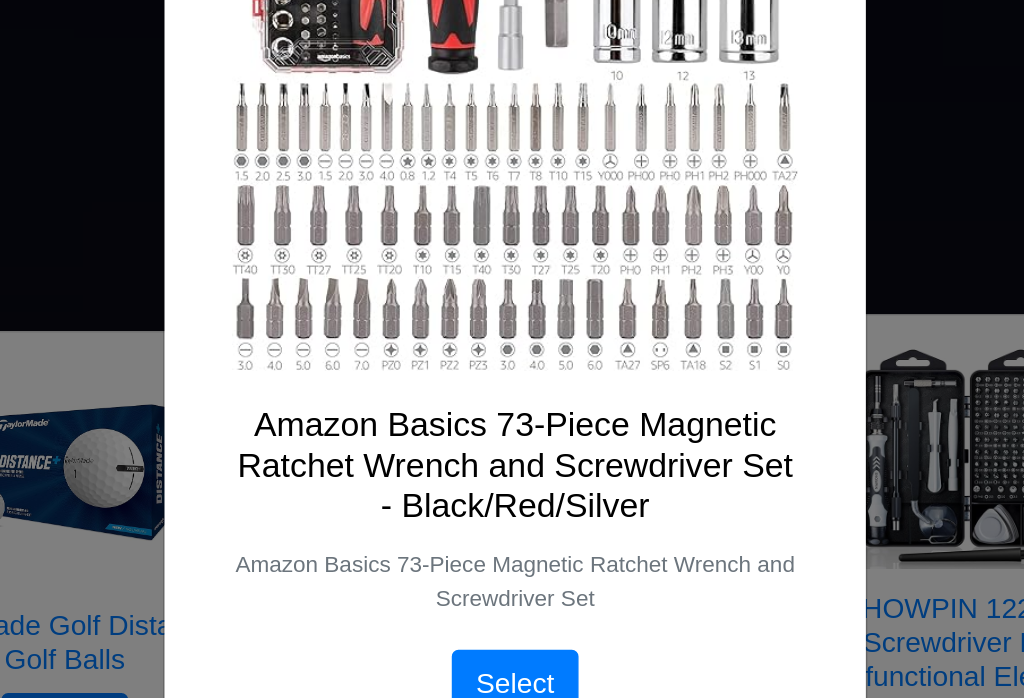 scroll, scrollTop: 171, scrollLeft: 0, axis: vertical 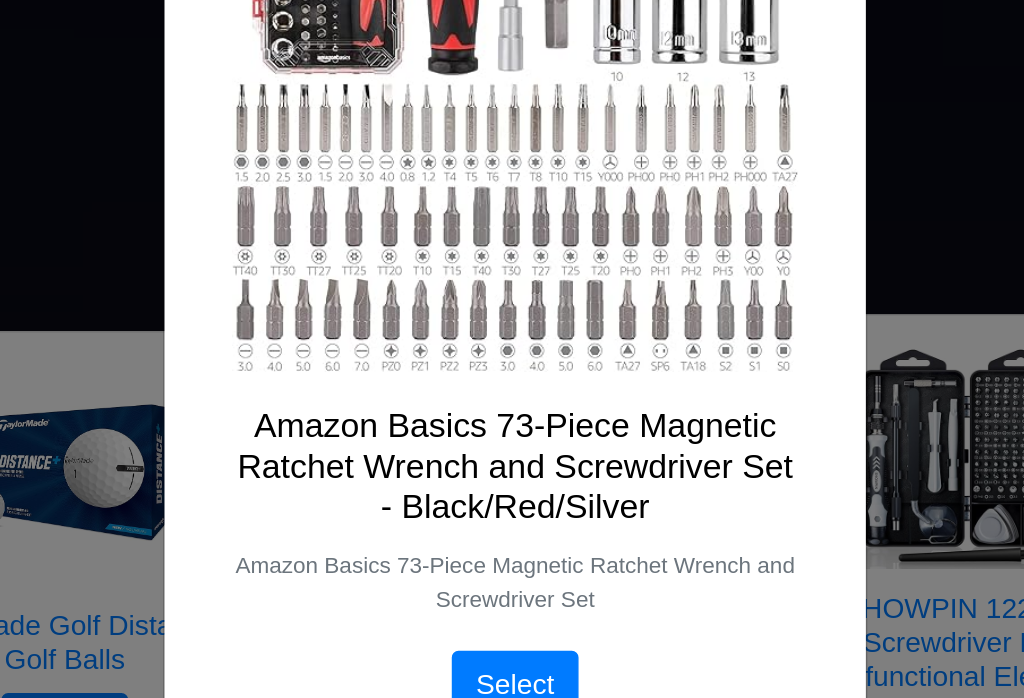 click on "Select" at bounding box center (512, 599) 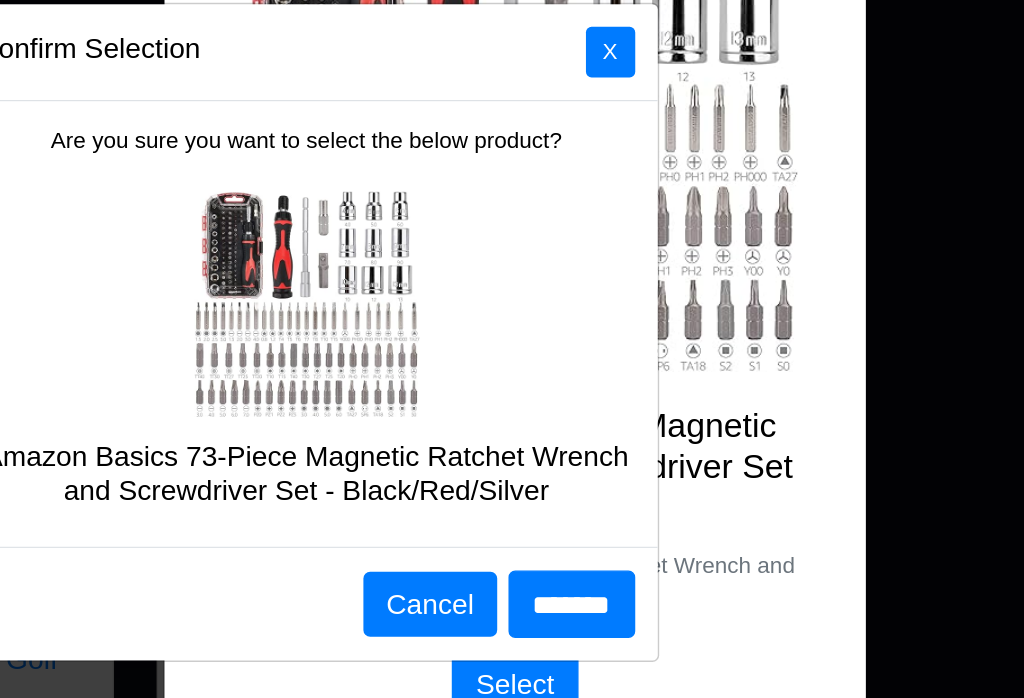 click on "*******" at bounding box center [552, 542] 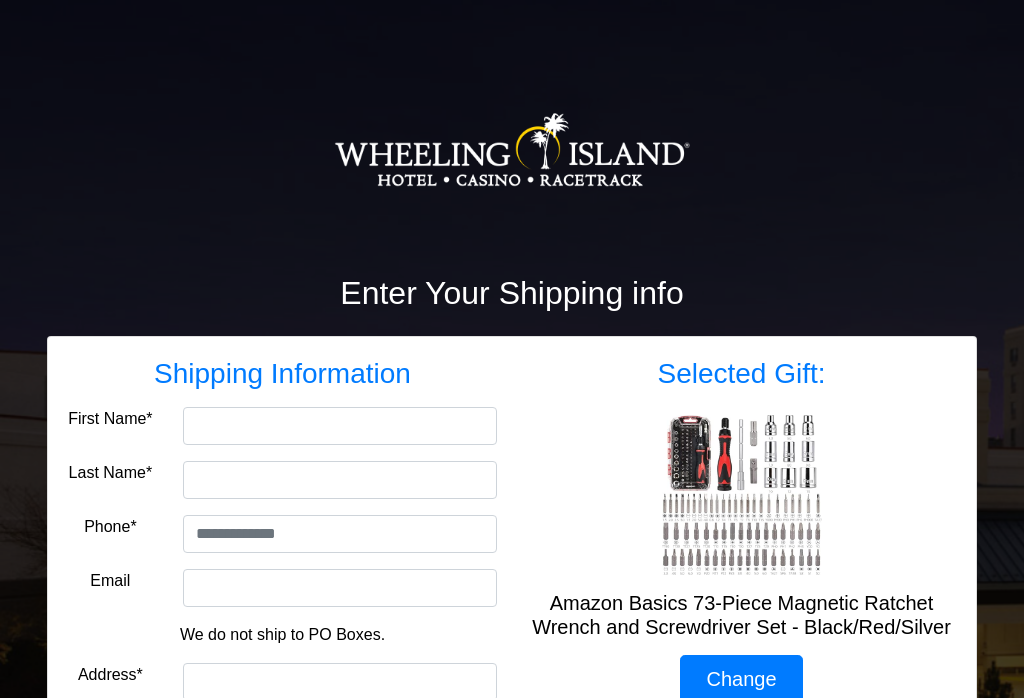 scroll, scrollTop: 0, scrollLeft: 0, axis: both 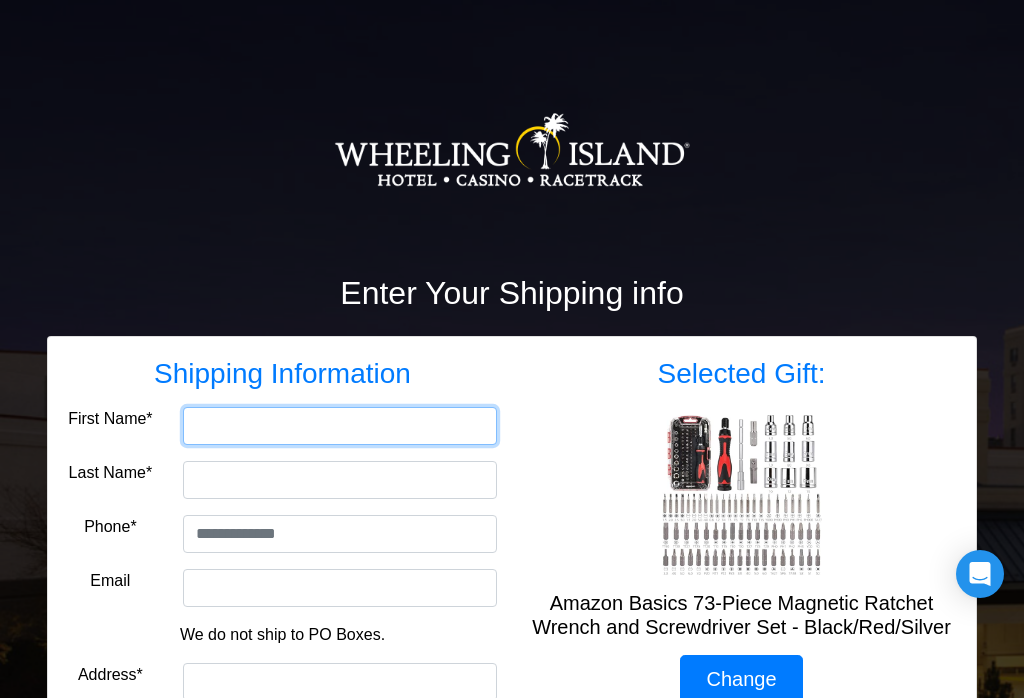 click on "First Name*" at bounding box center (340, 426) 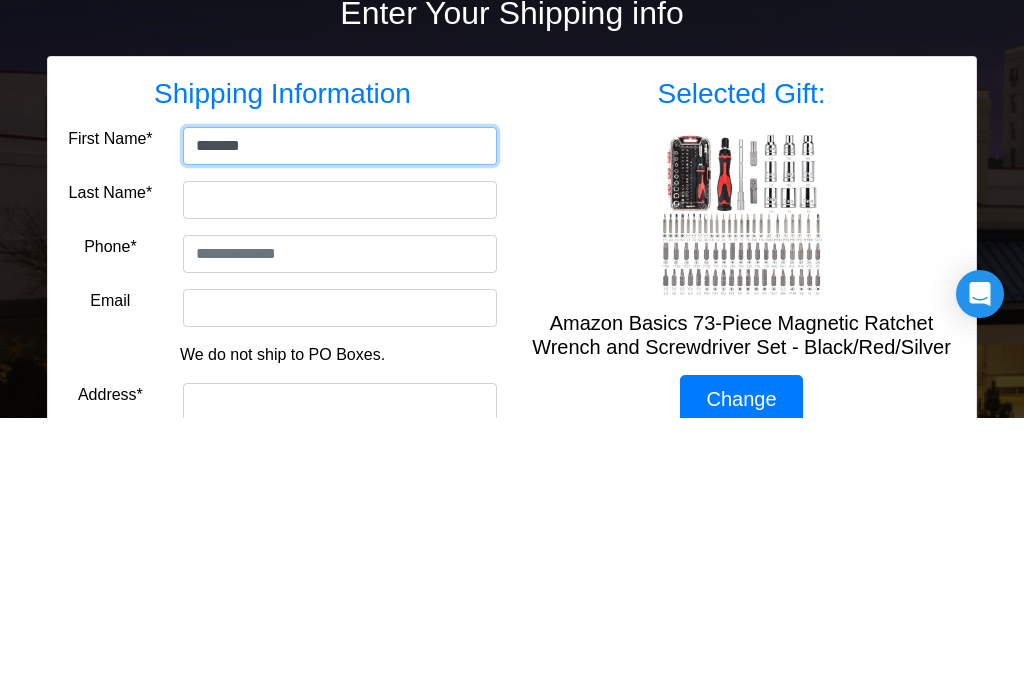 type on "******" 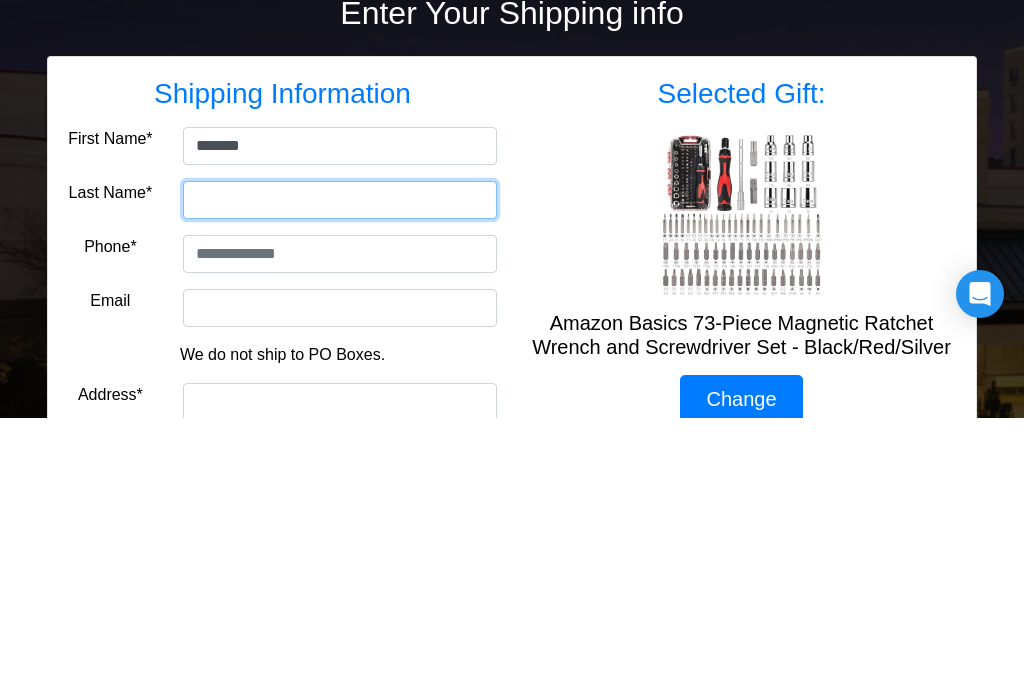 click on "Last Name*" at bounding box center (340, 480) 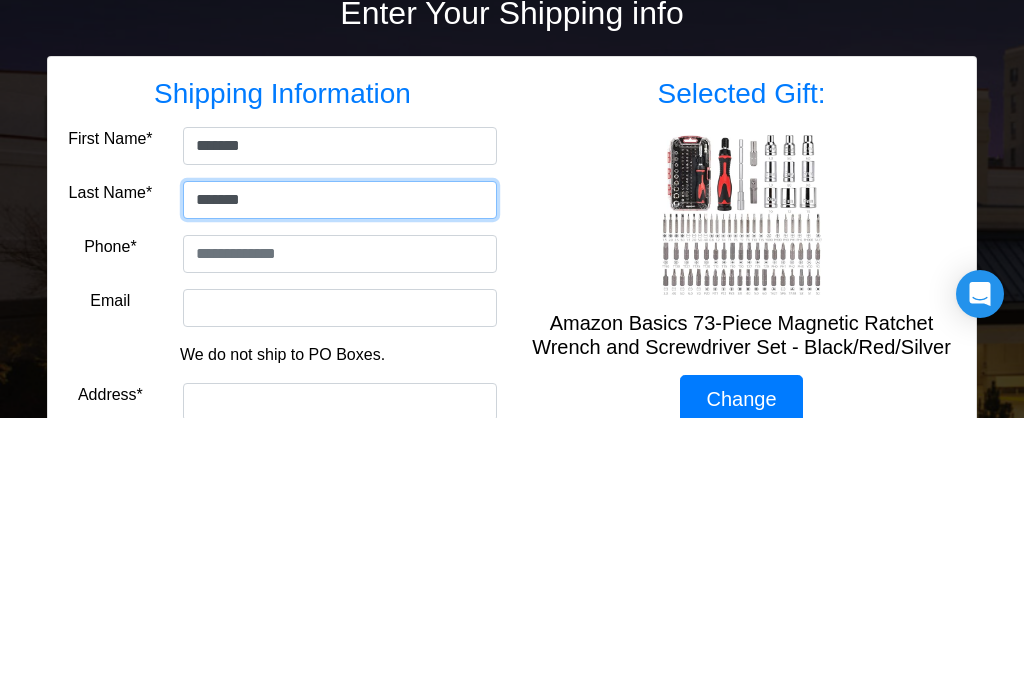type on "******" 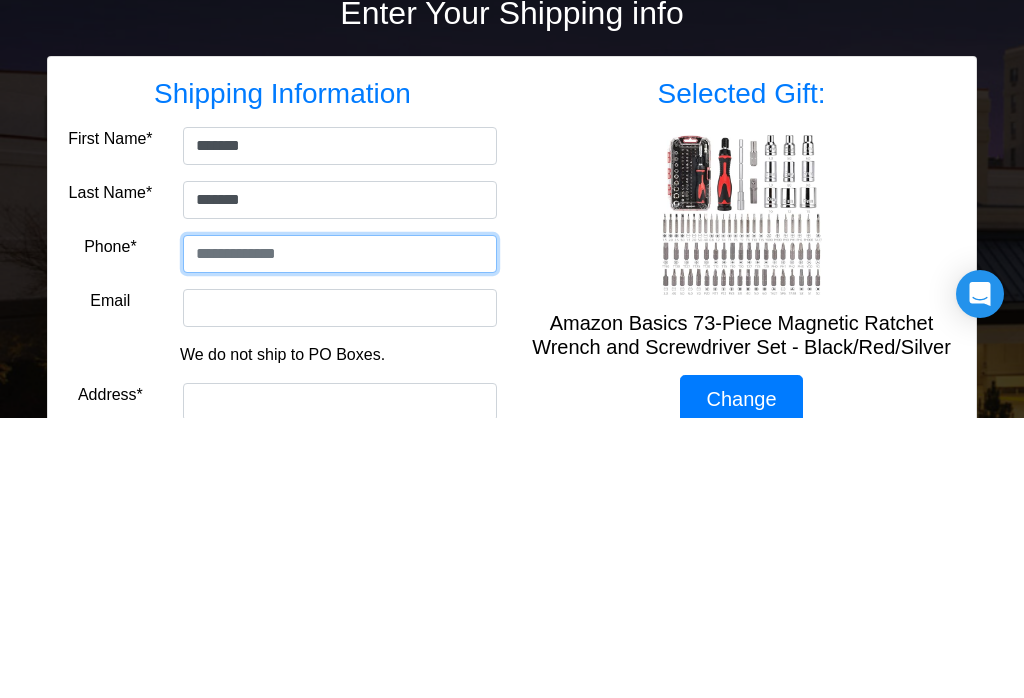 click at bounding box center (340, 534) 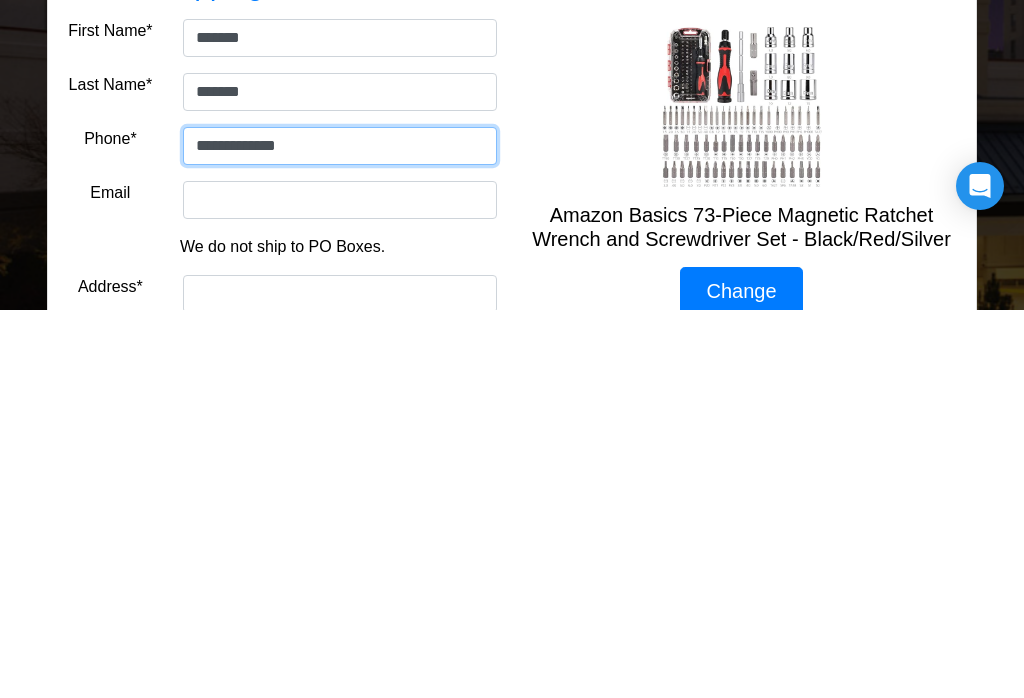 type on "**********" 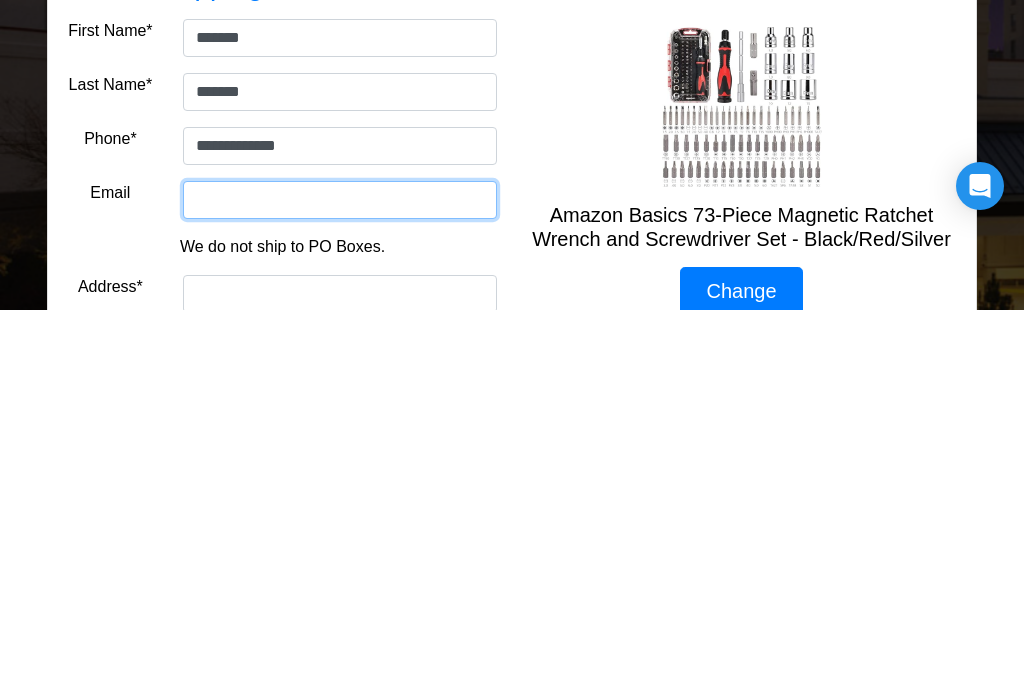 click on "Email" at bounding box center (340, 588) 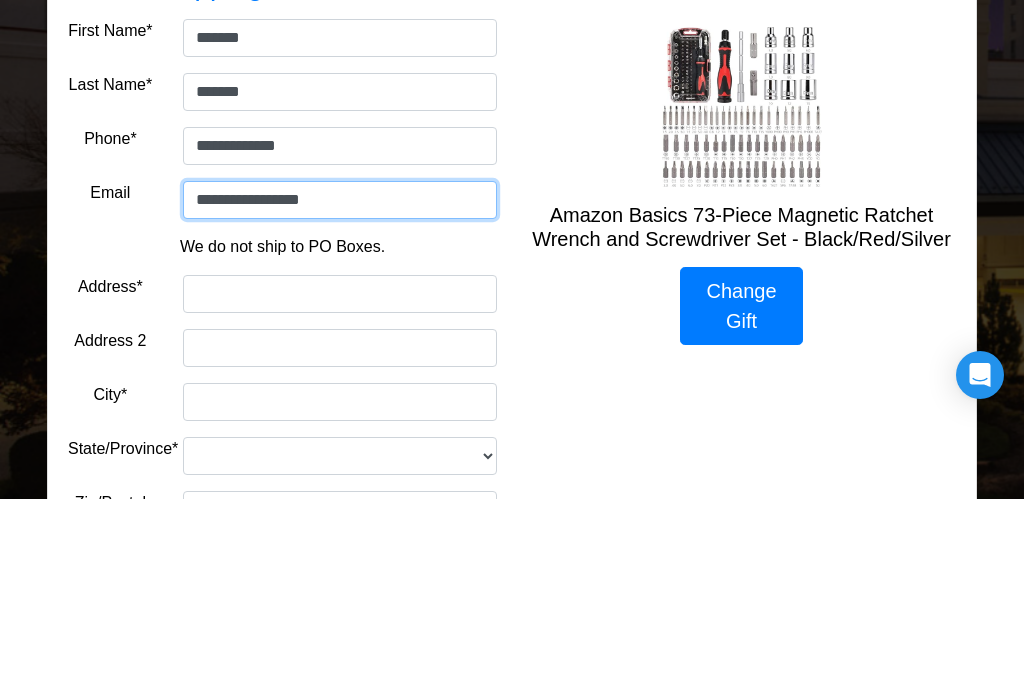 scroll, scrollTop: 201, scrollLeft: 0, axis: vertical 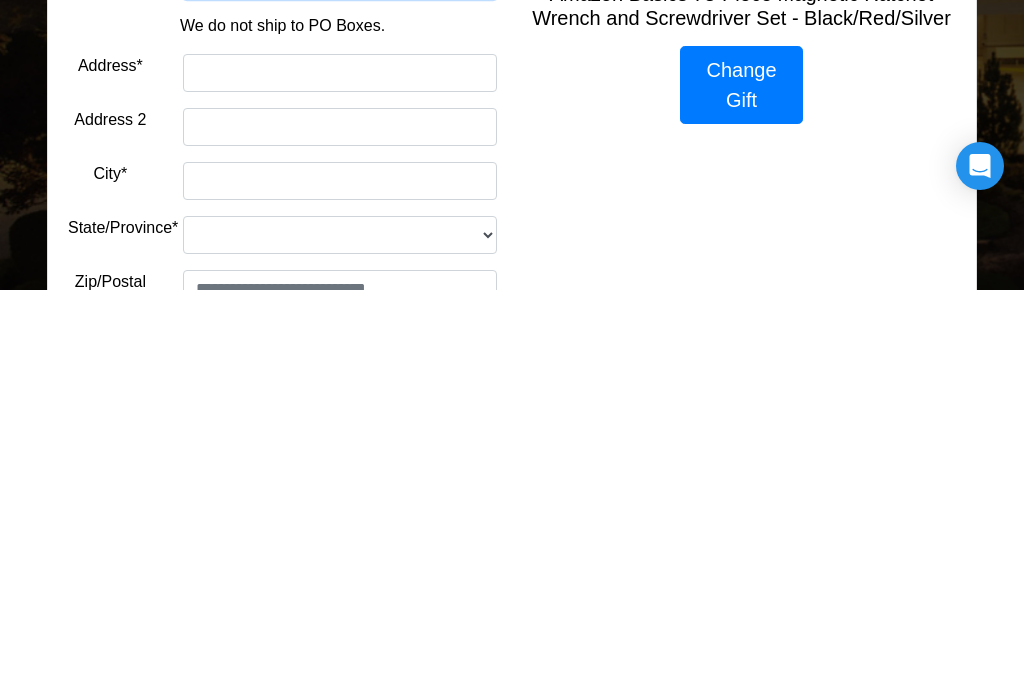 type on "**********" 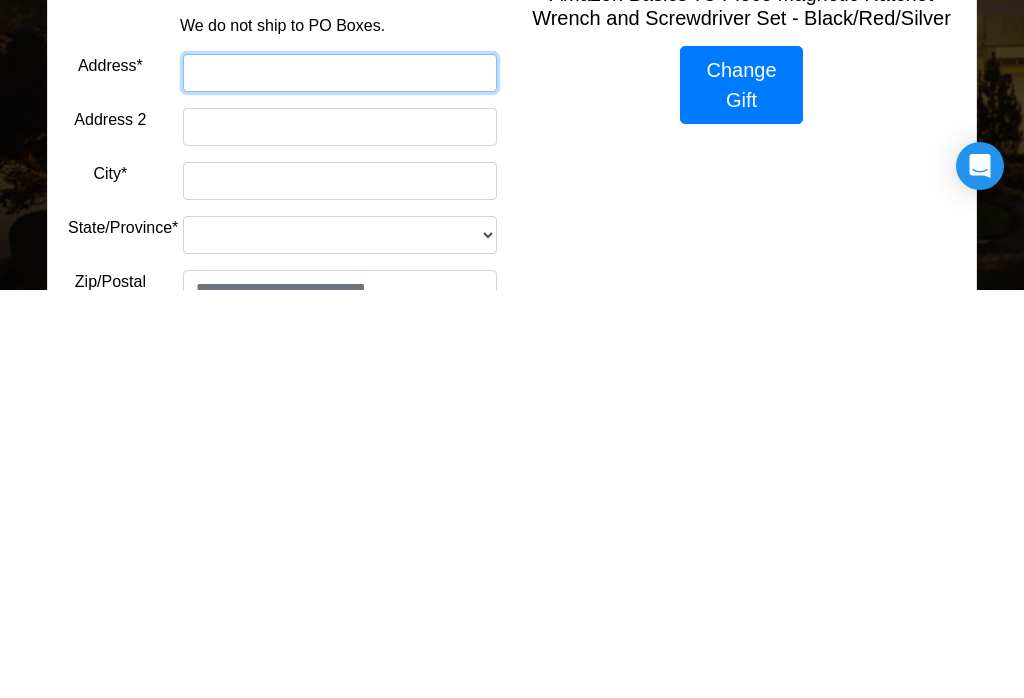 click on "Address*" at bounding box center [340, 481] 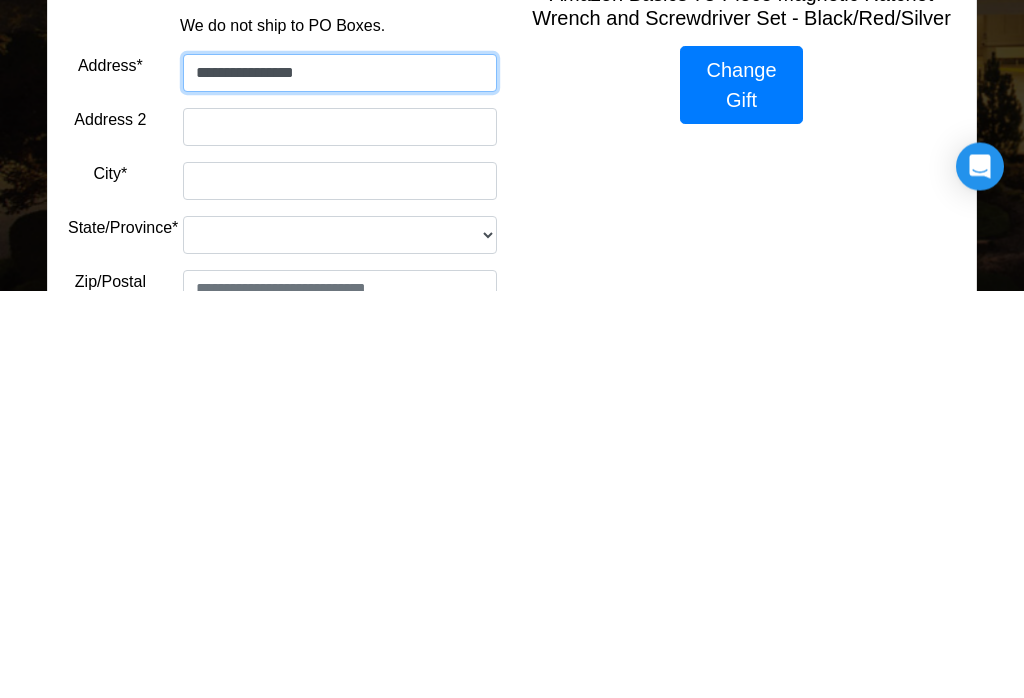 type on "**********" 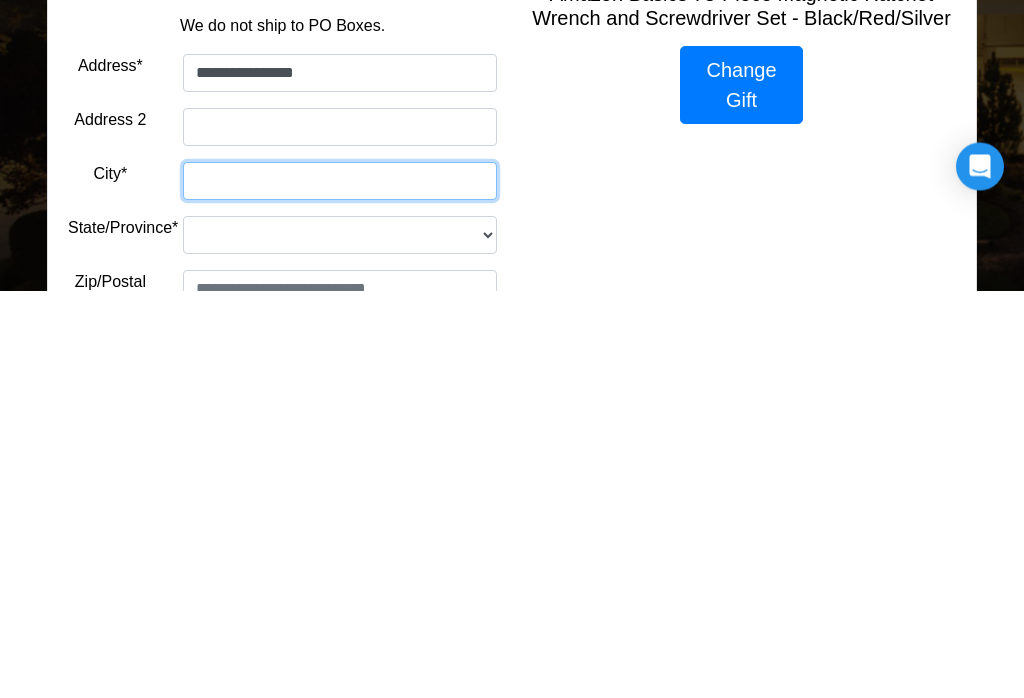 click on "City*" at bounding box center (340, 589) 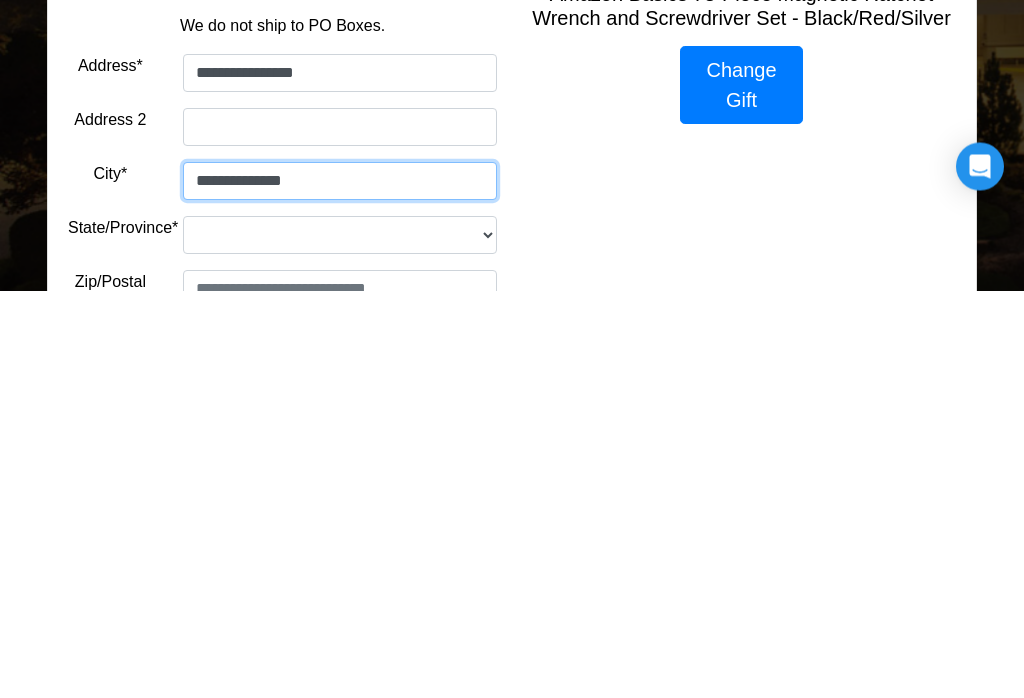 type on "**********" 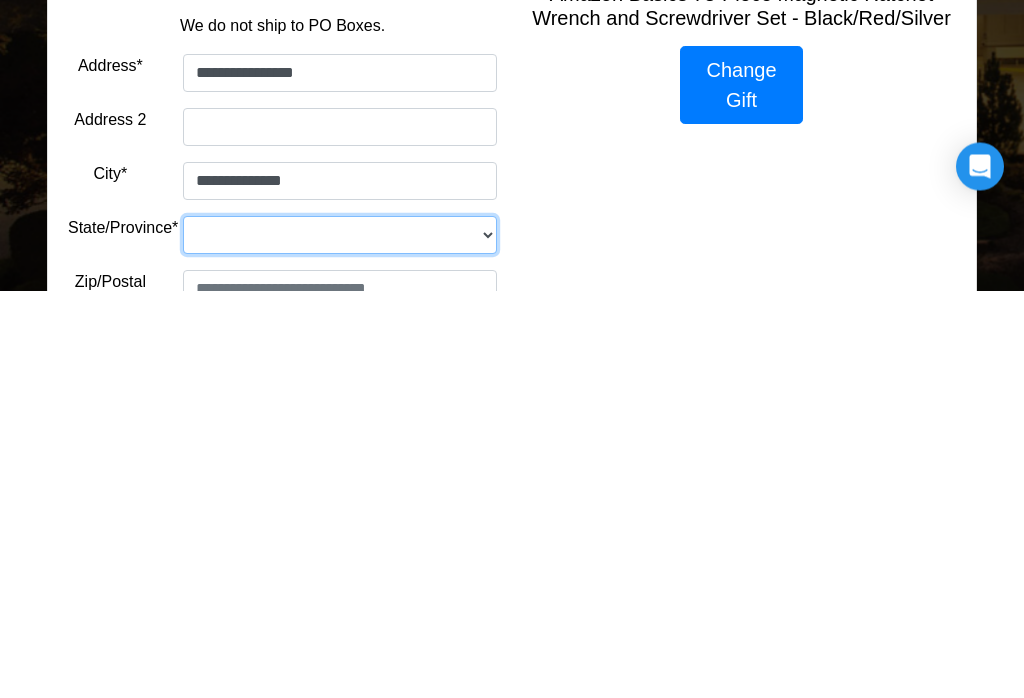 click on "**********" at bounding box center [340, 643] 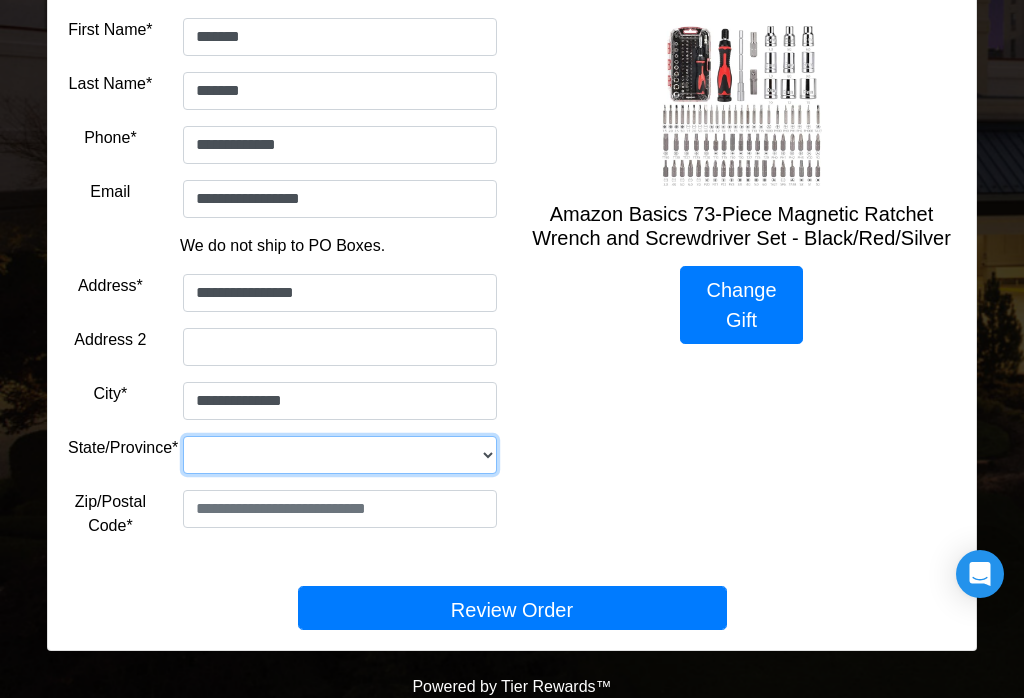 select on "**" 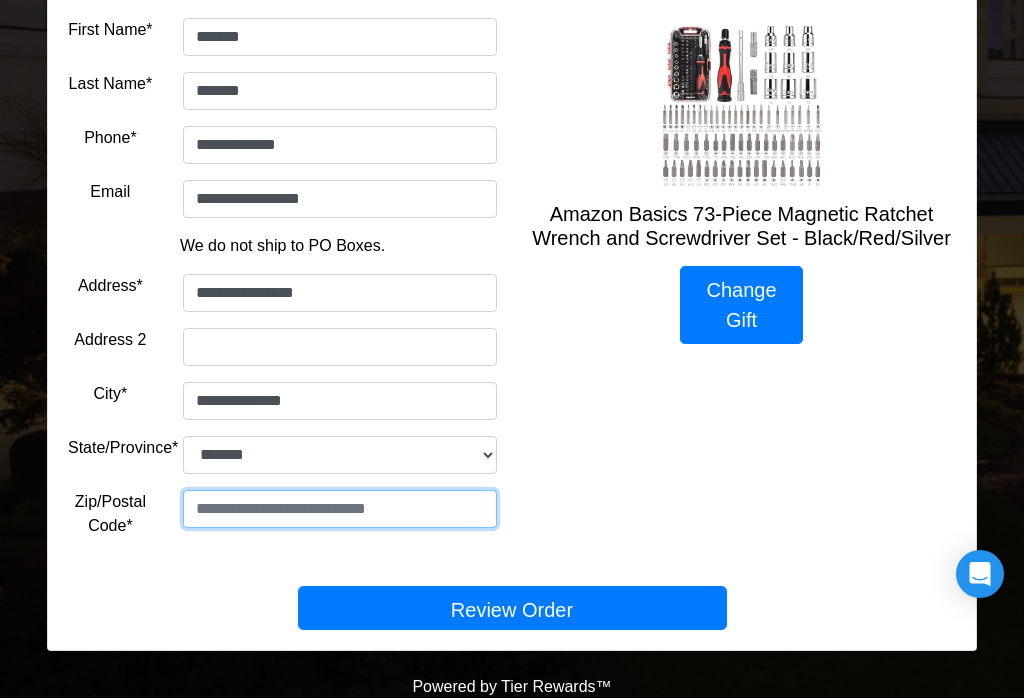 click at bounding box center [340, 509] 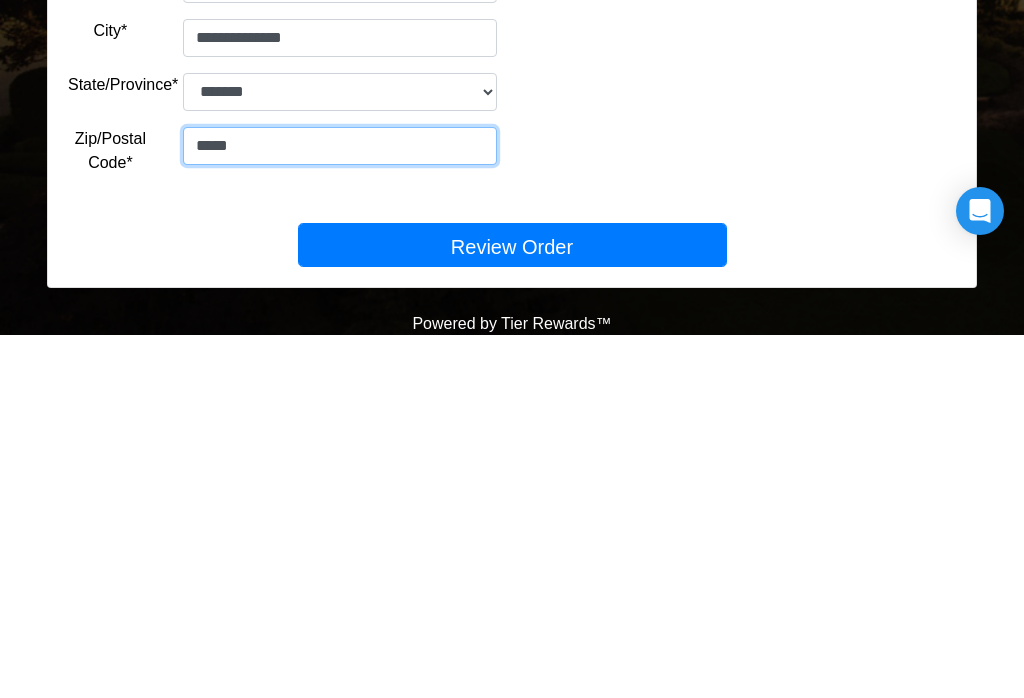 type on "*****" 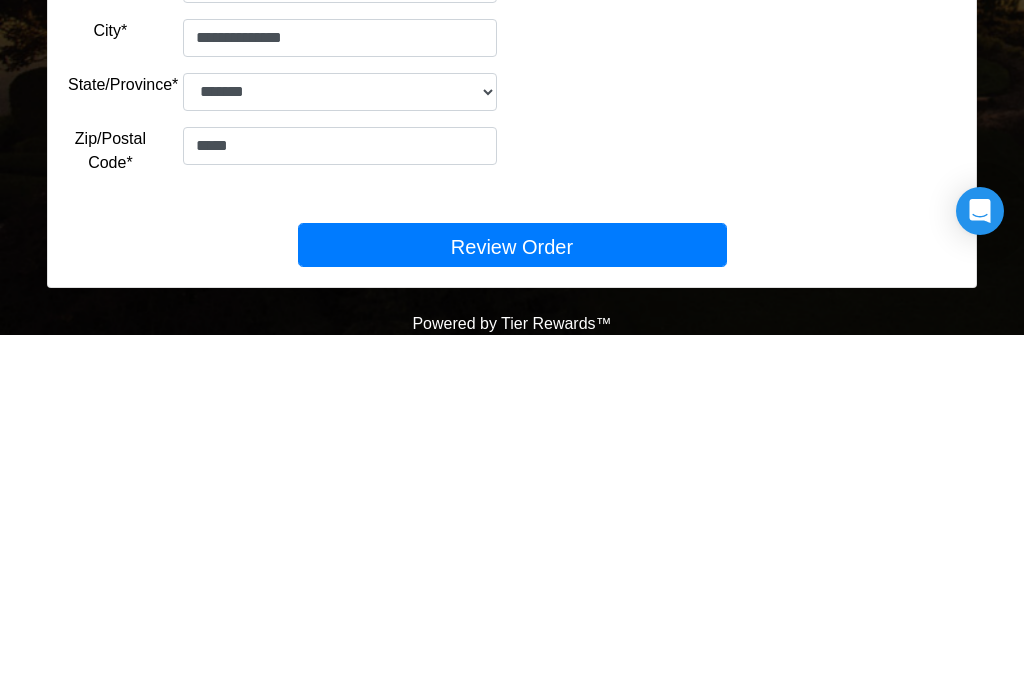 click on "Review Order" at bounding box center [512, 608] 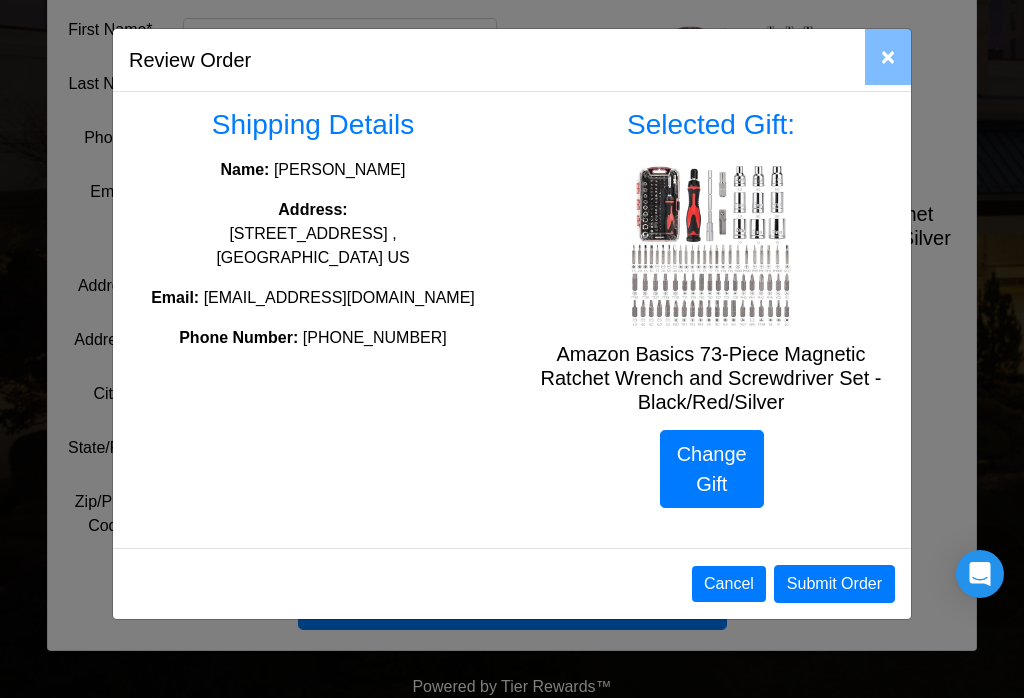 click on "Submit Order" at bounding box center (834, 584) 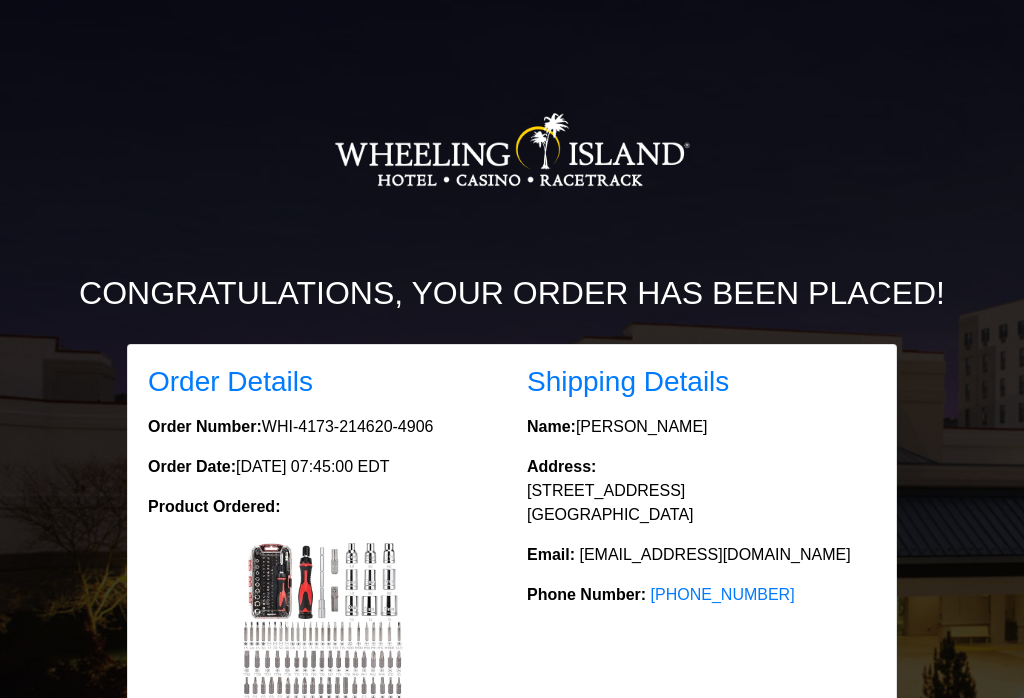 scroll, scrollTop: 0, scrollLeft: 0, axis: both 